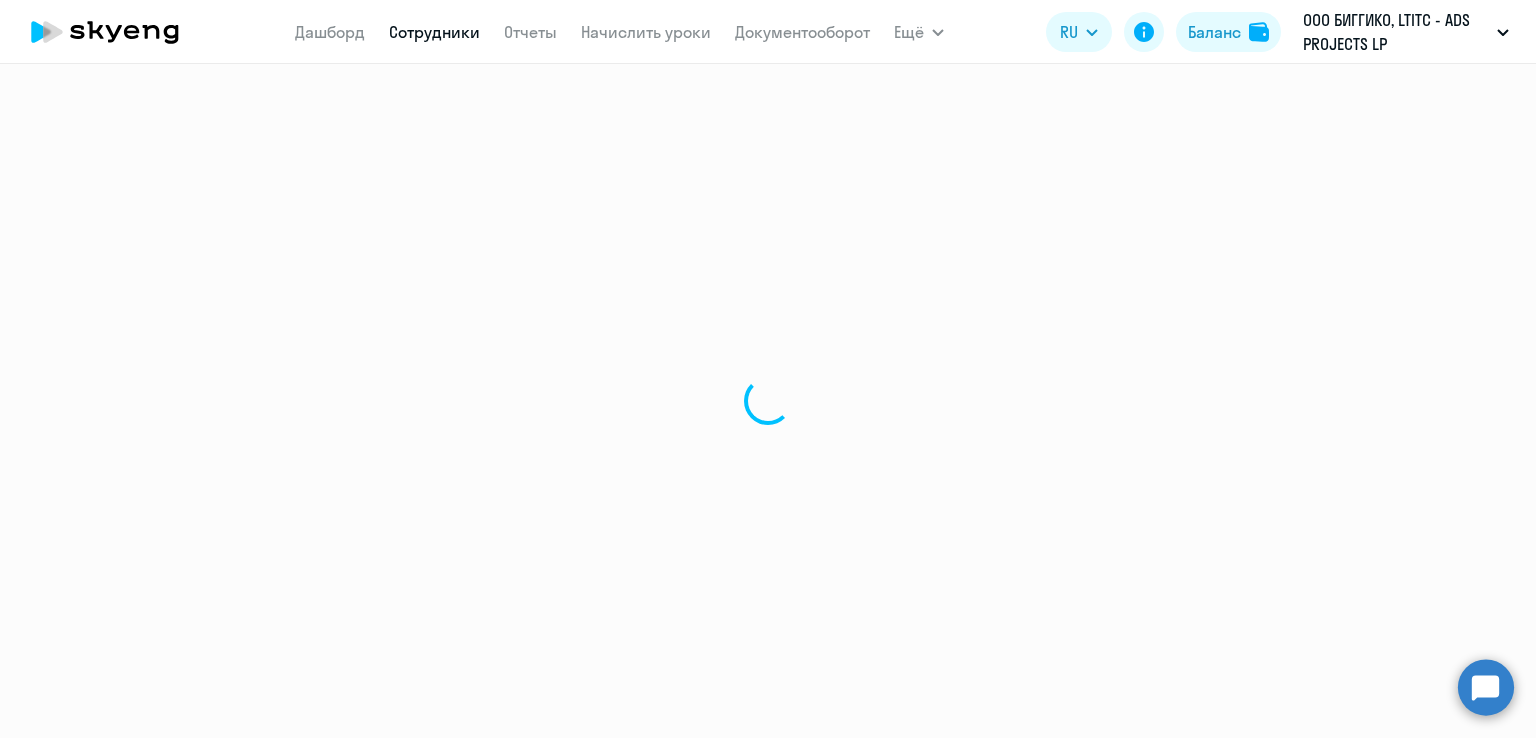 scroll, scrollTop: 0, scrollLeft: 0, axis: both 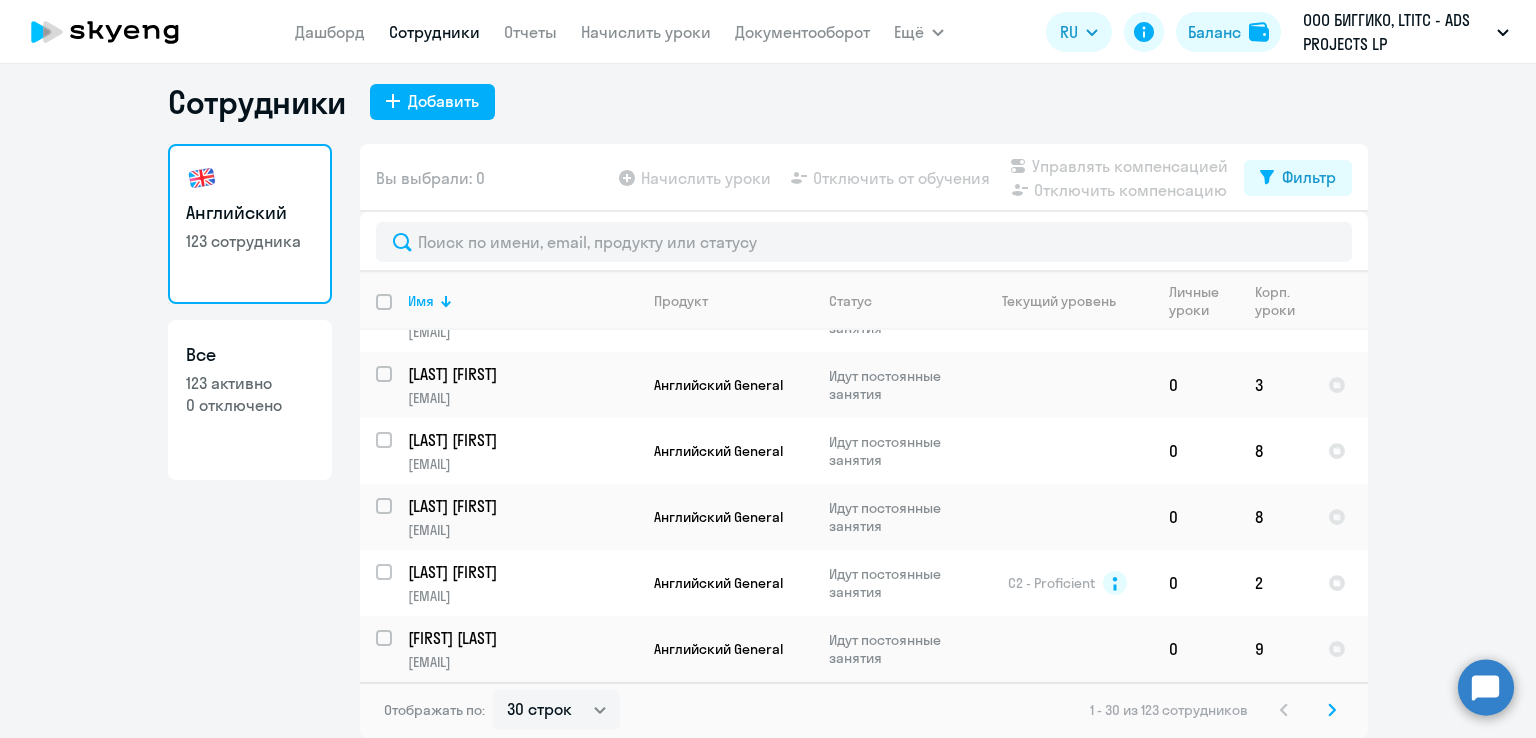 click 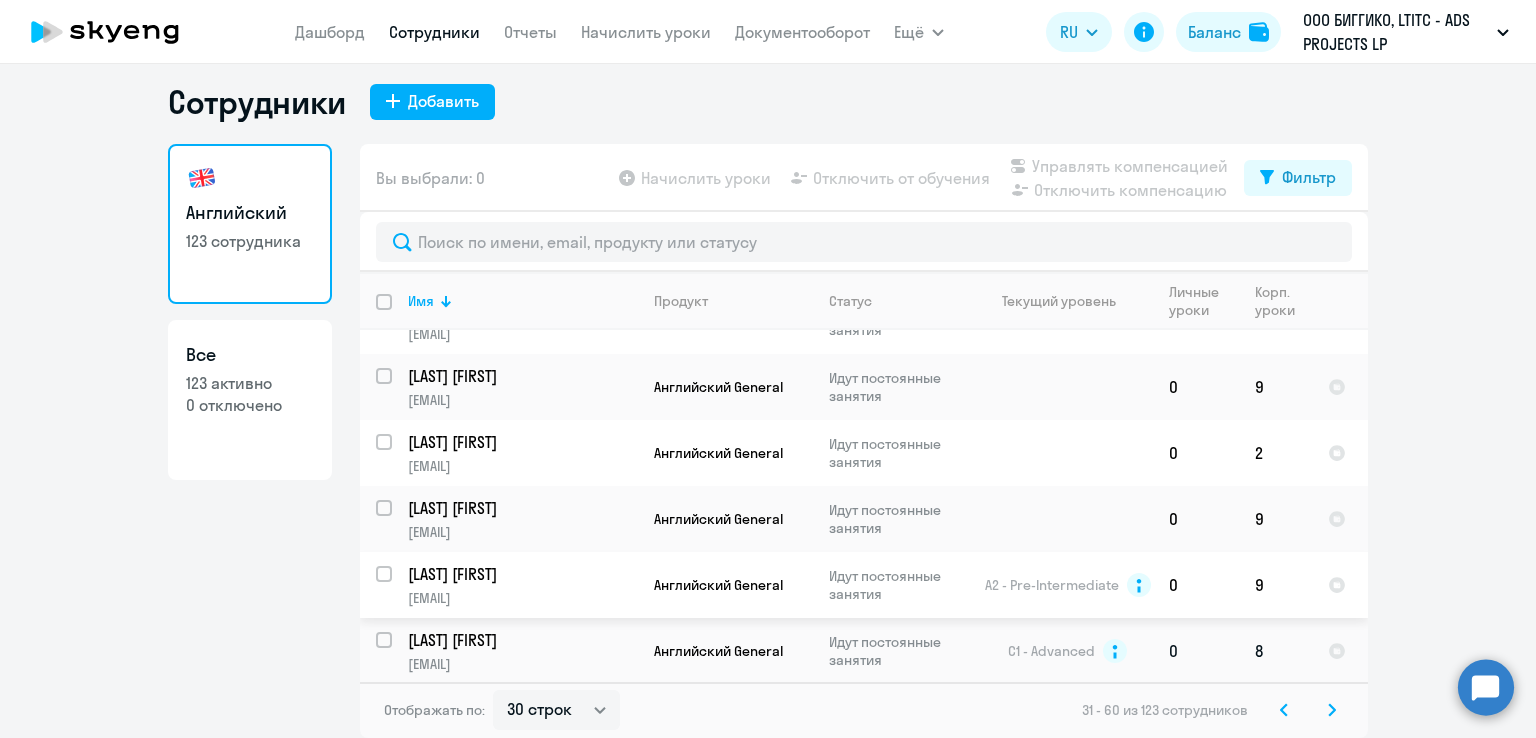 scroll, scrollTop: 1640, scrollLeft: 0, axis: vertical 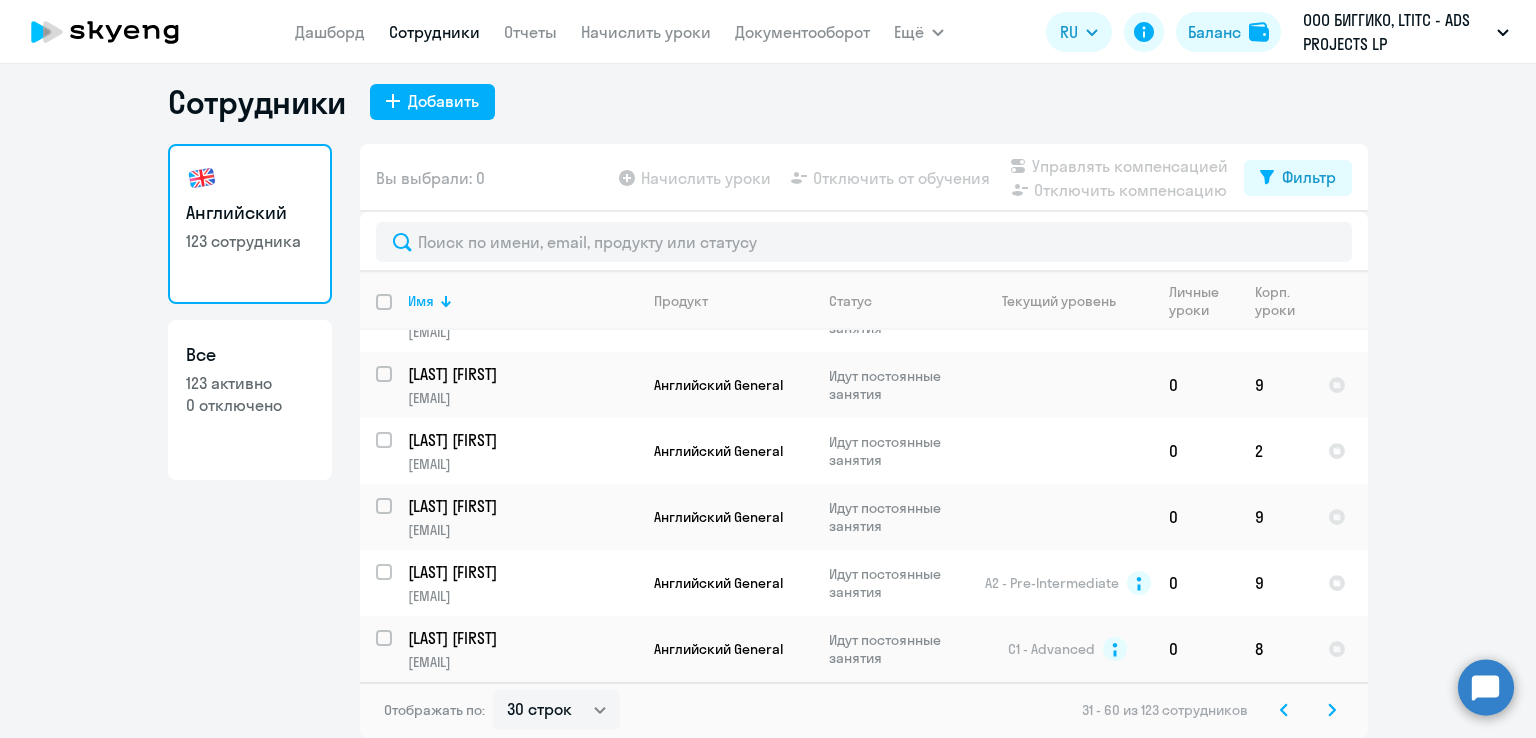 click 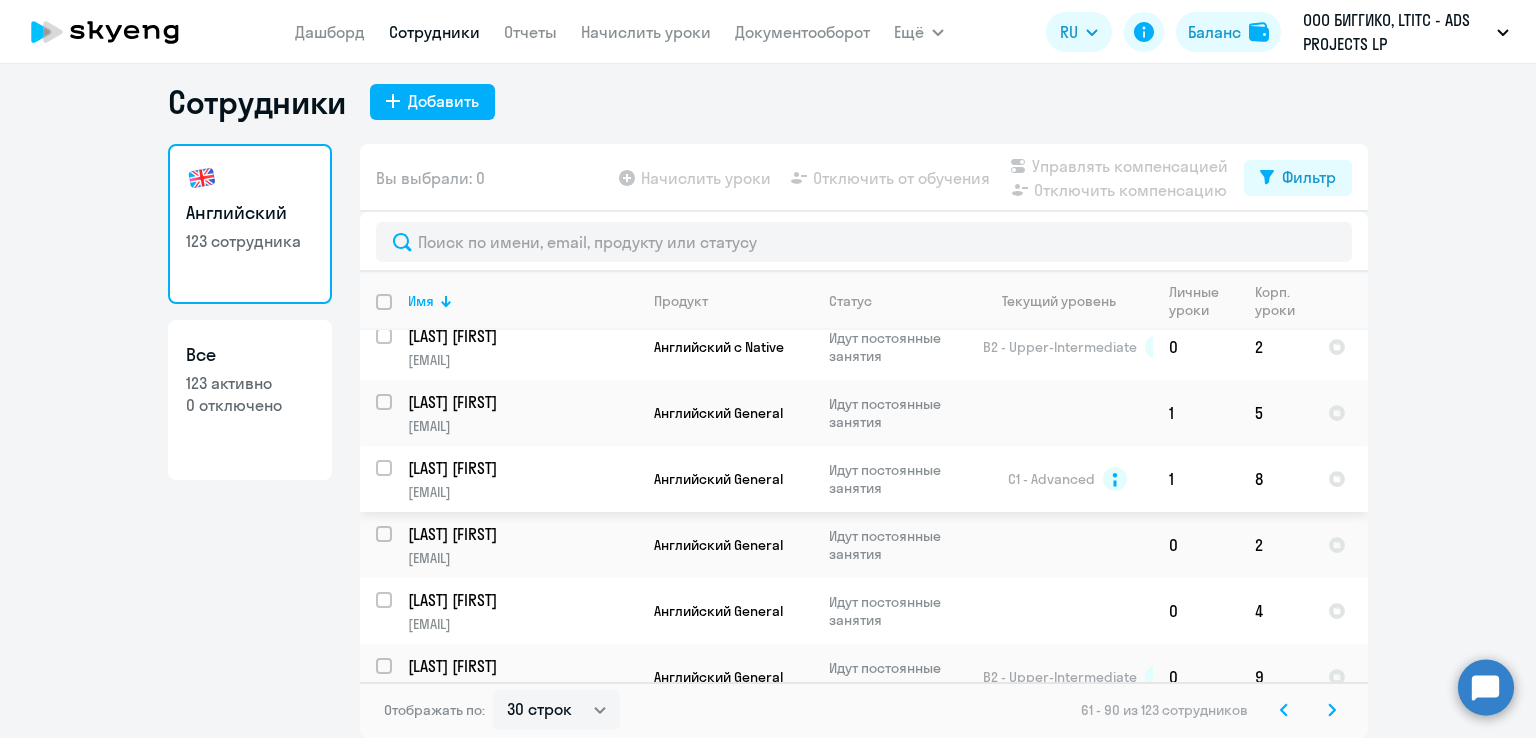 scroll, scrollTop: 1640, scrollLeft: 0, axis: vertical 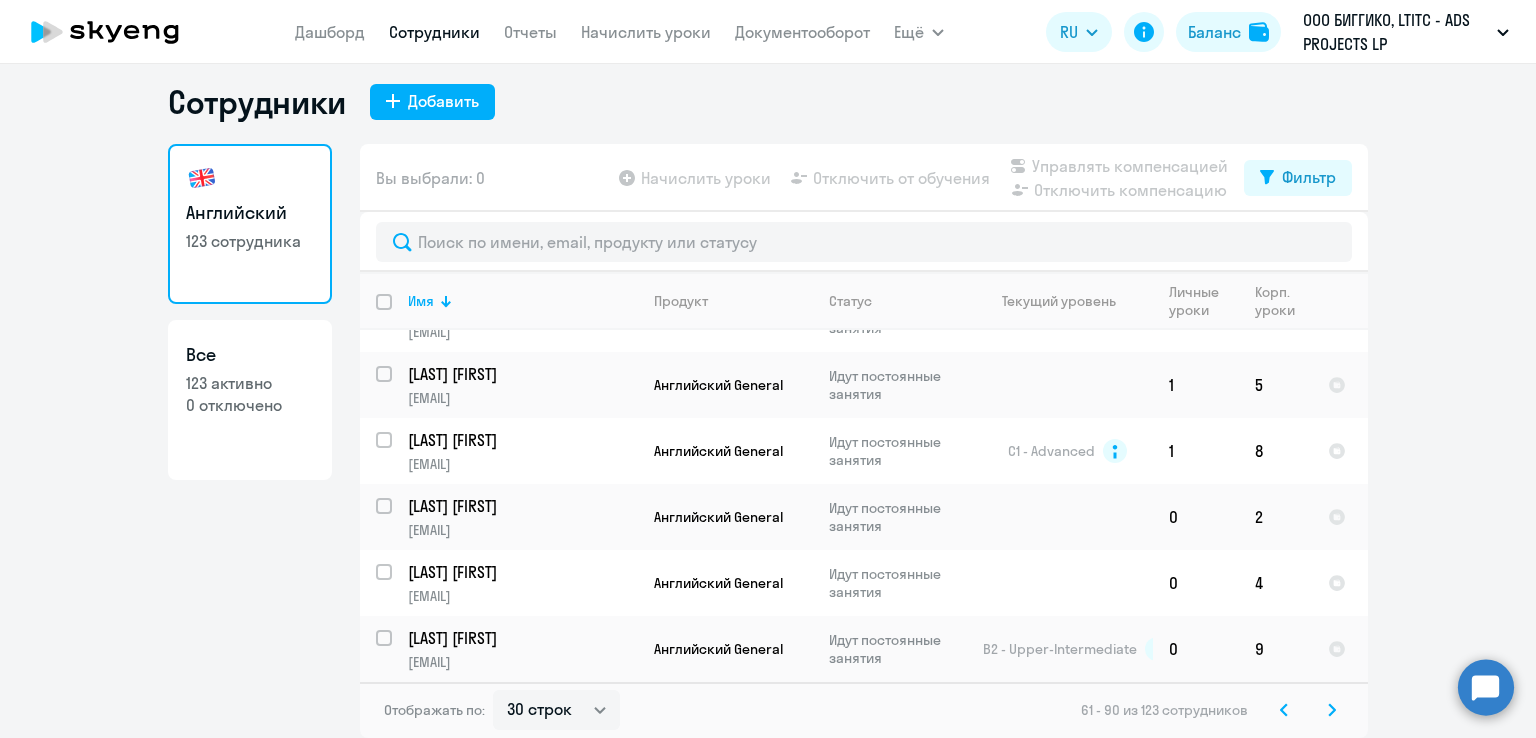 click on "Отображать по:  30 строк   50 строк   100 строк   61 - 90 из 123 сотрудников" 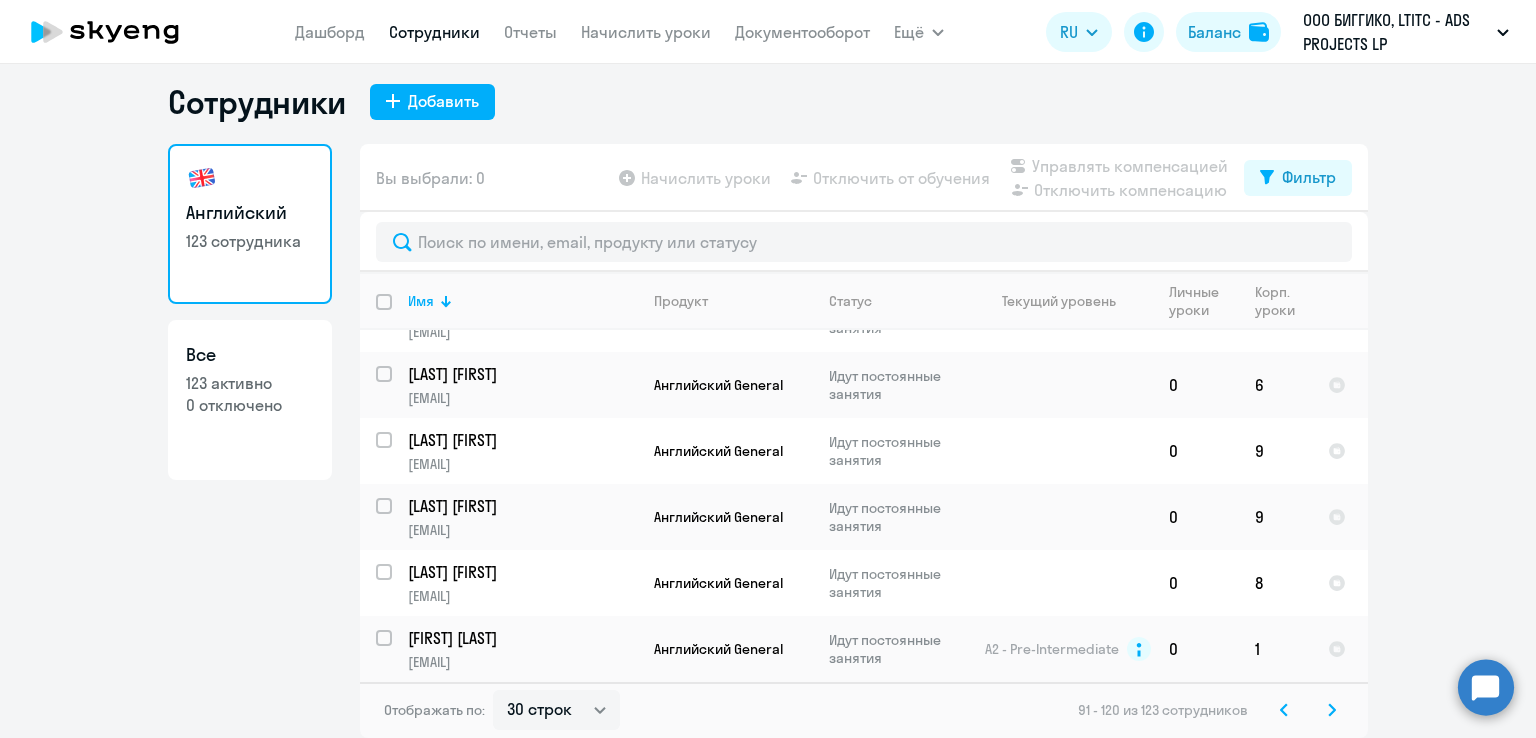scroll, scrollTop: 1659, scrollLeft: 0, axis: vertical 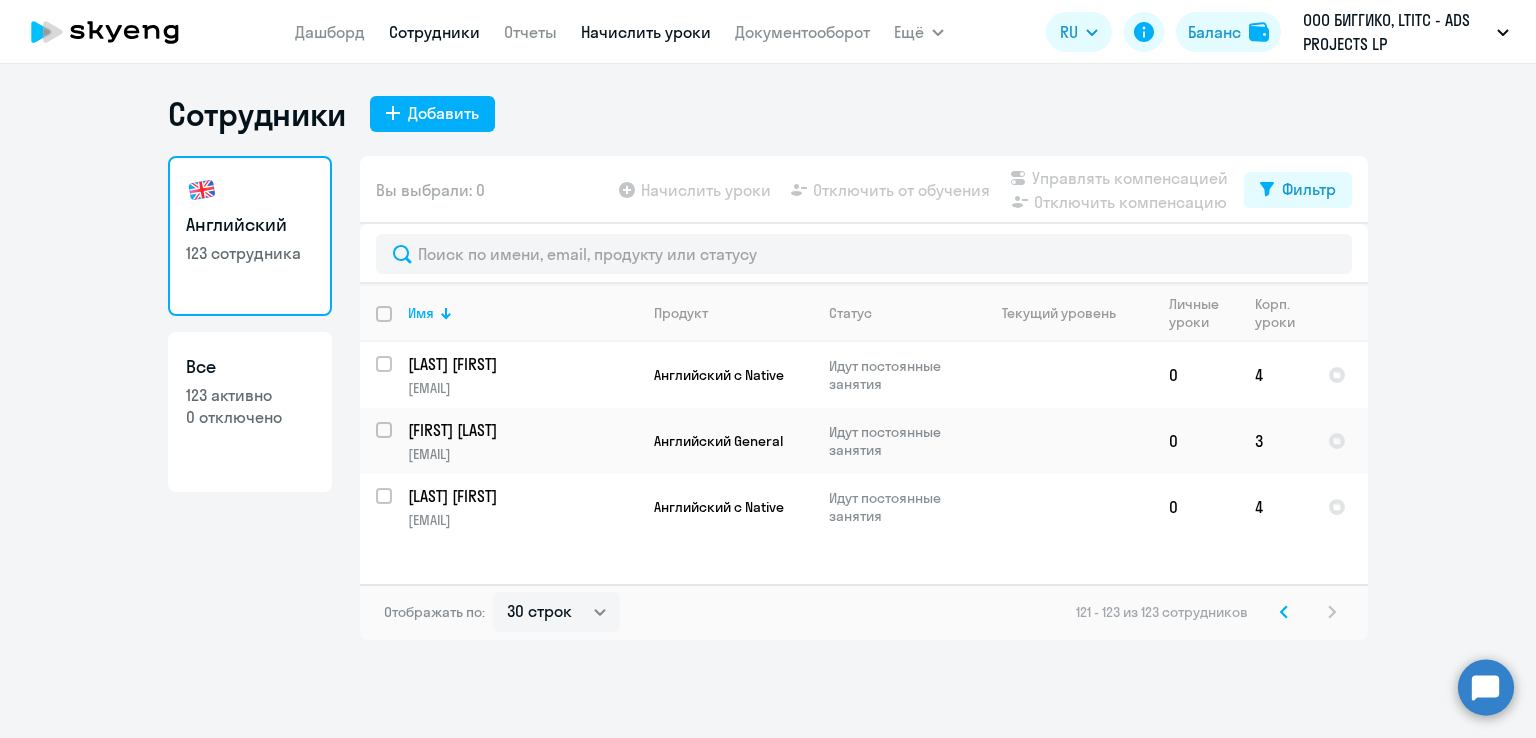 click on "Начислить уроки" at bounding box center [646, 32] 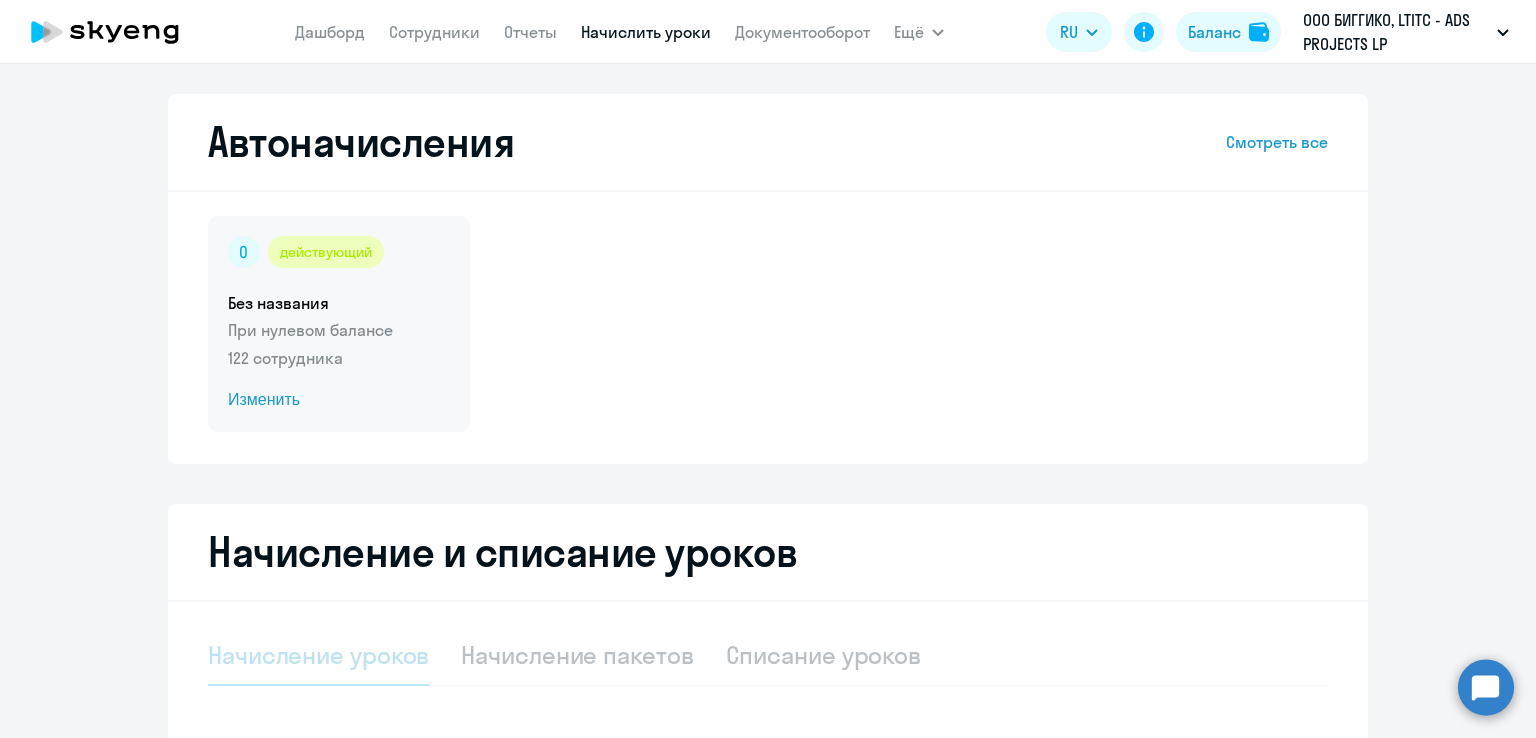 select on "10" 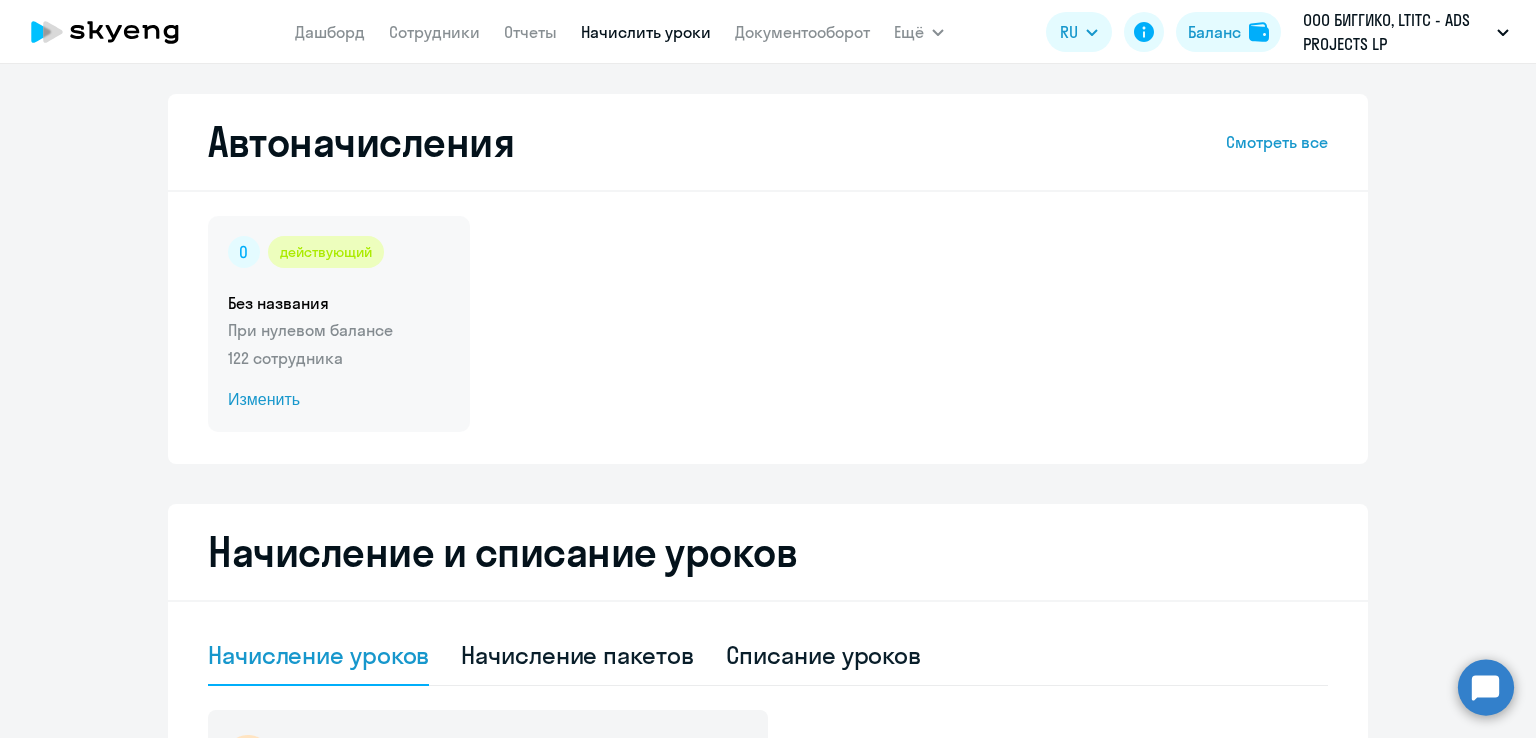 click on "При нулевом балансе" 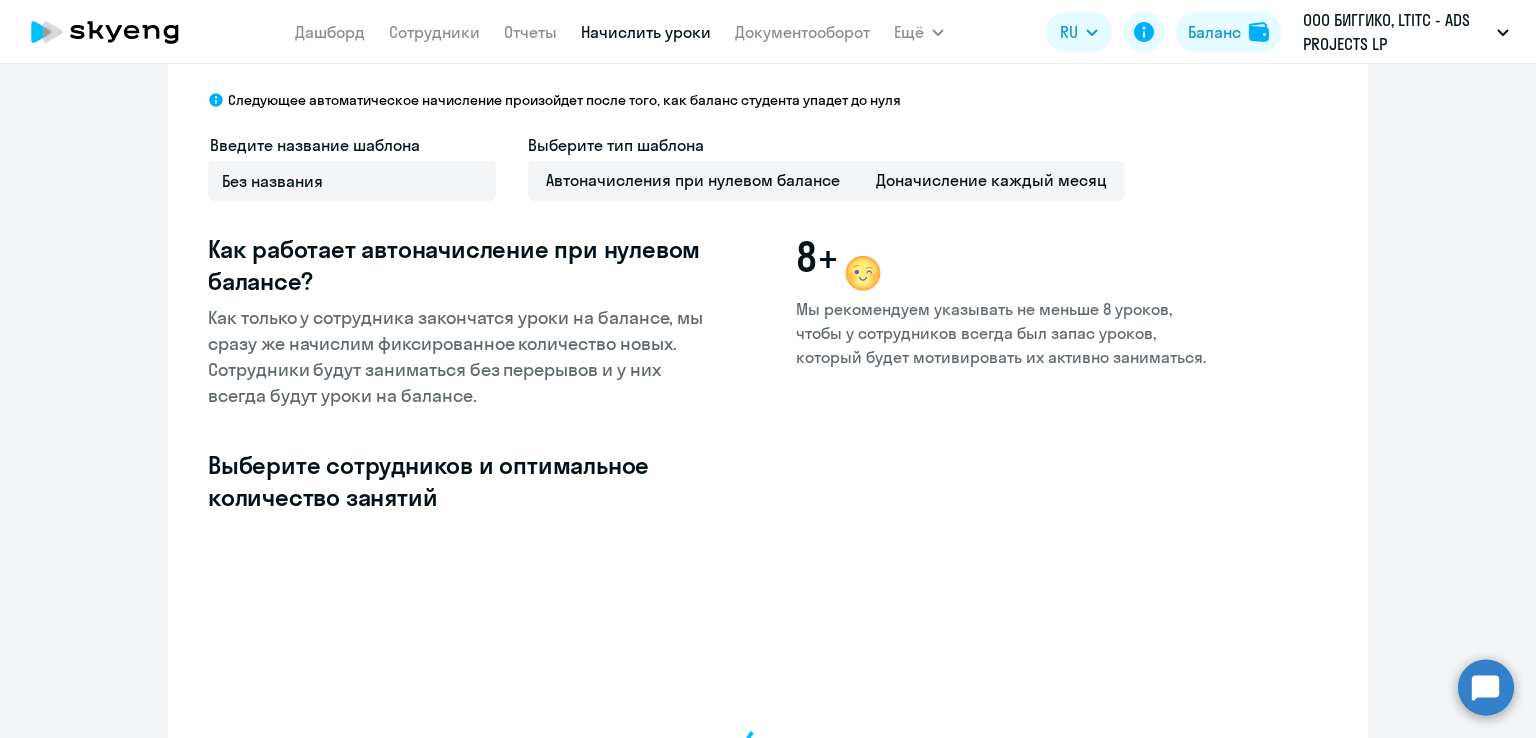 select on "10" 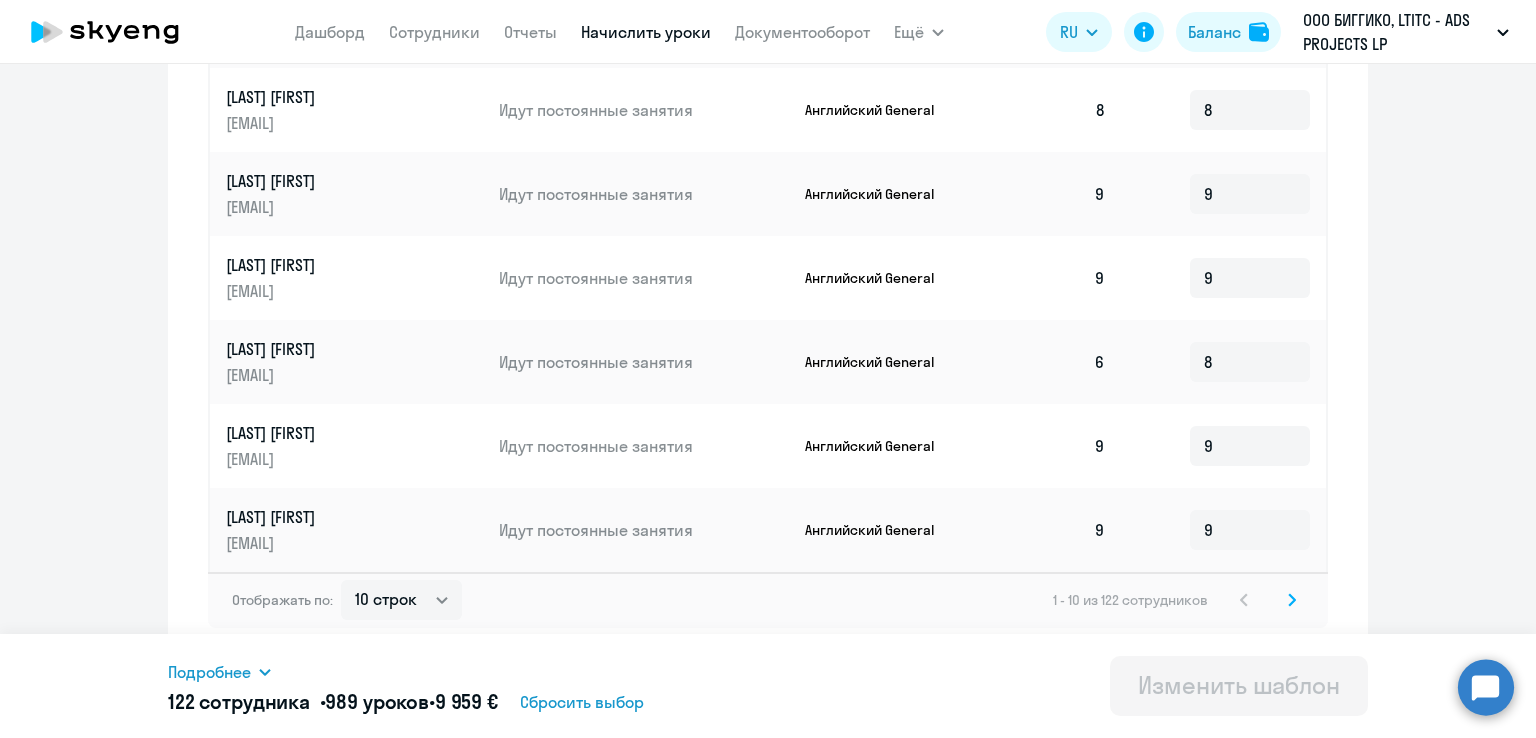 scroll, scrollTop: 1022, scrollLeft: 0, axis: vertical 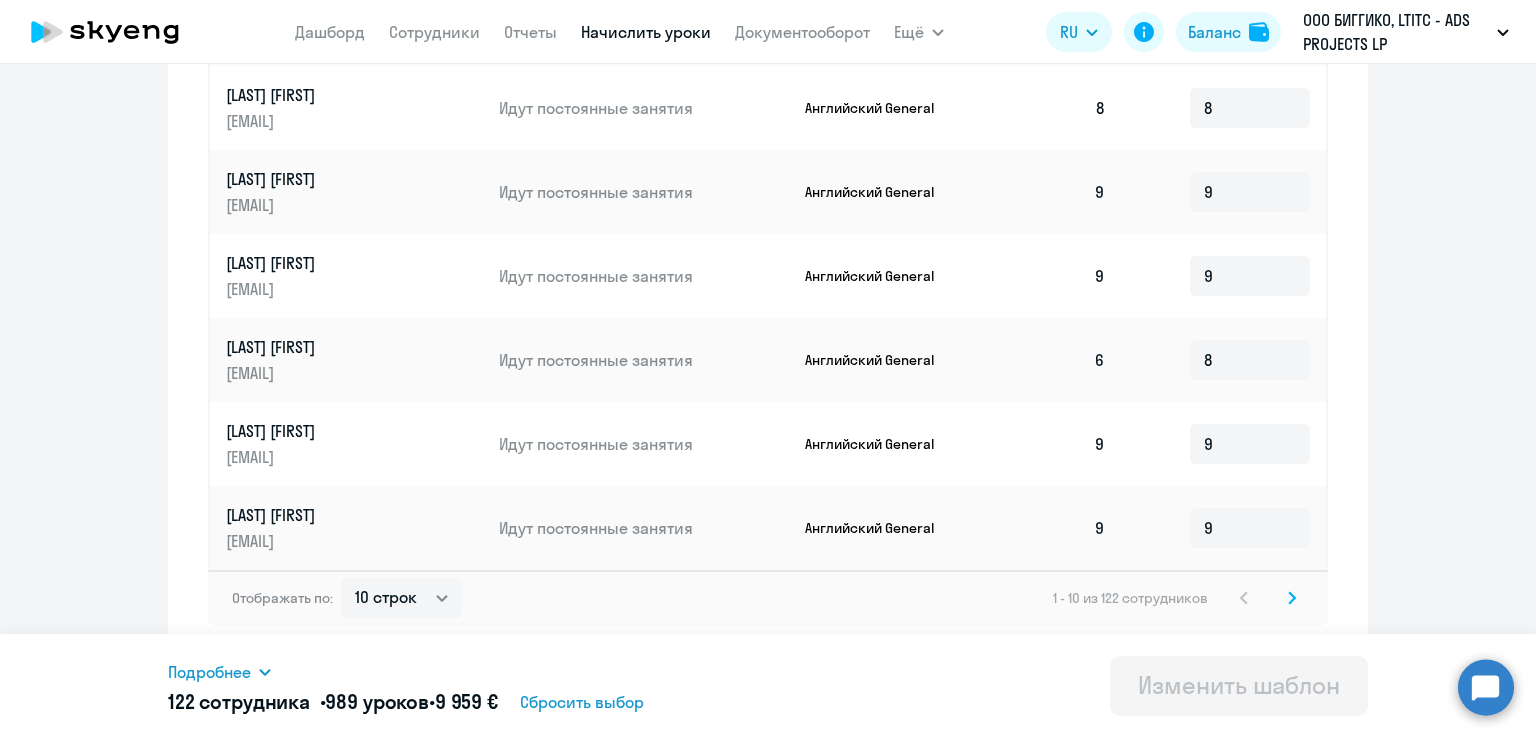 click 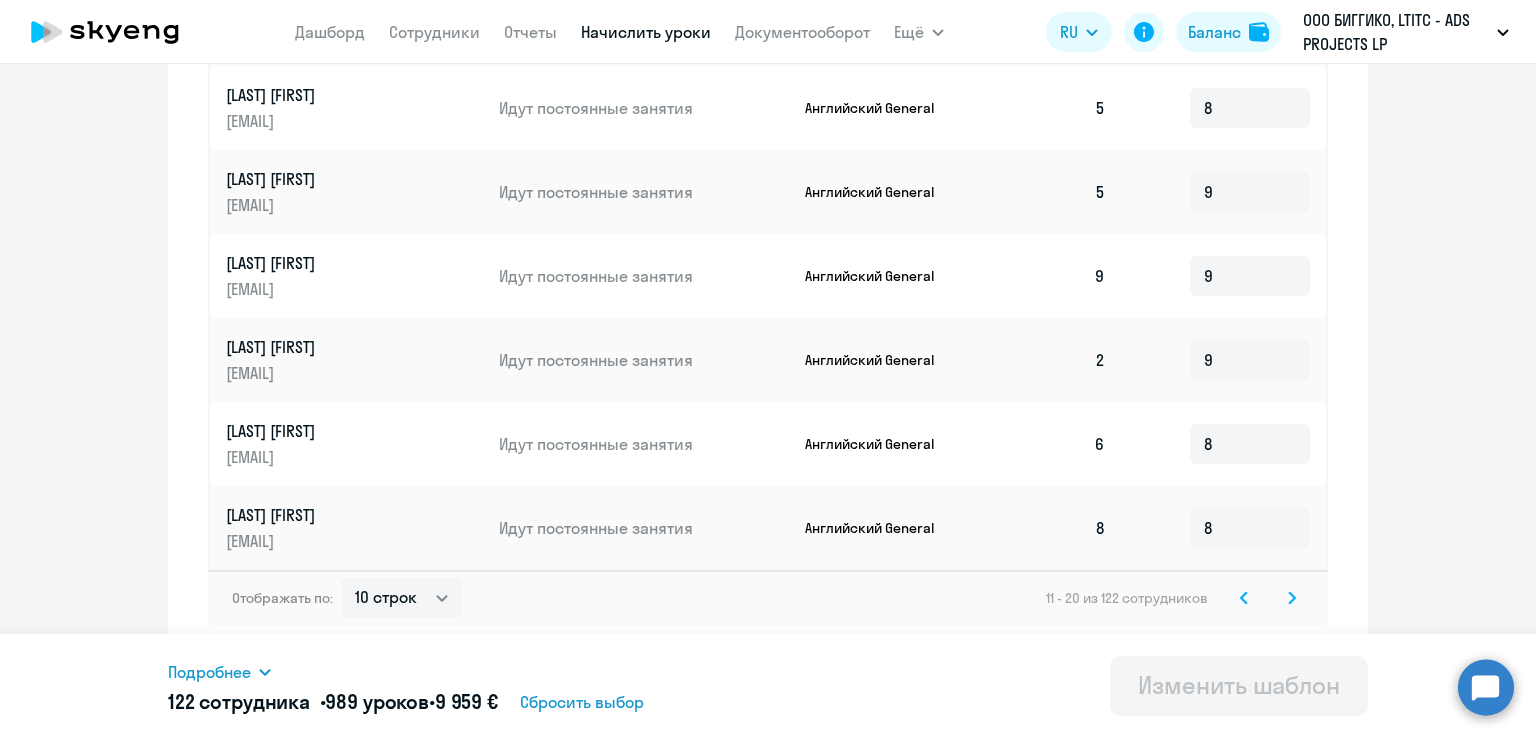 scroll, scrollTop: 0, scrollLeft: 0, axis: both 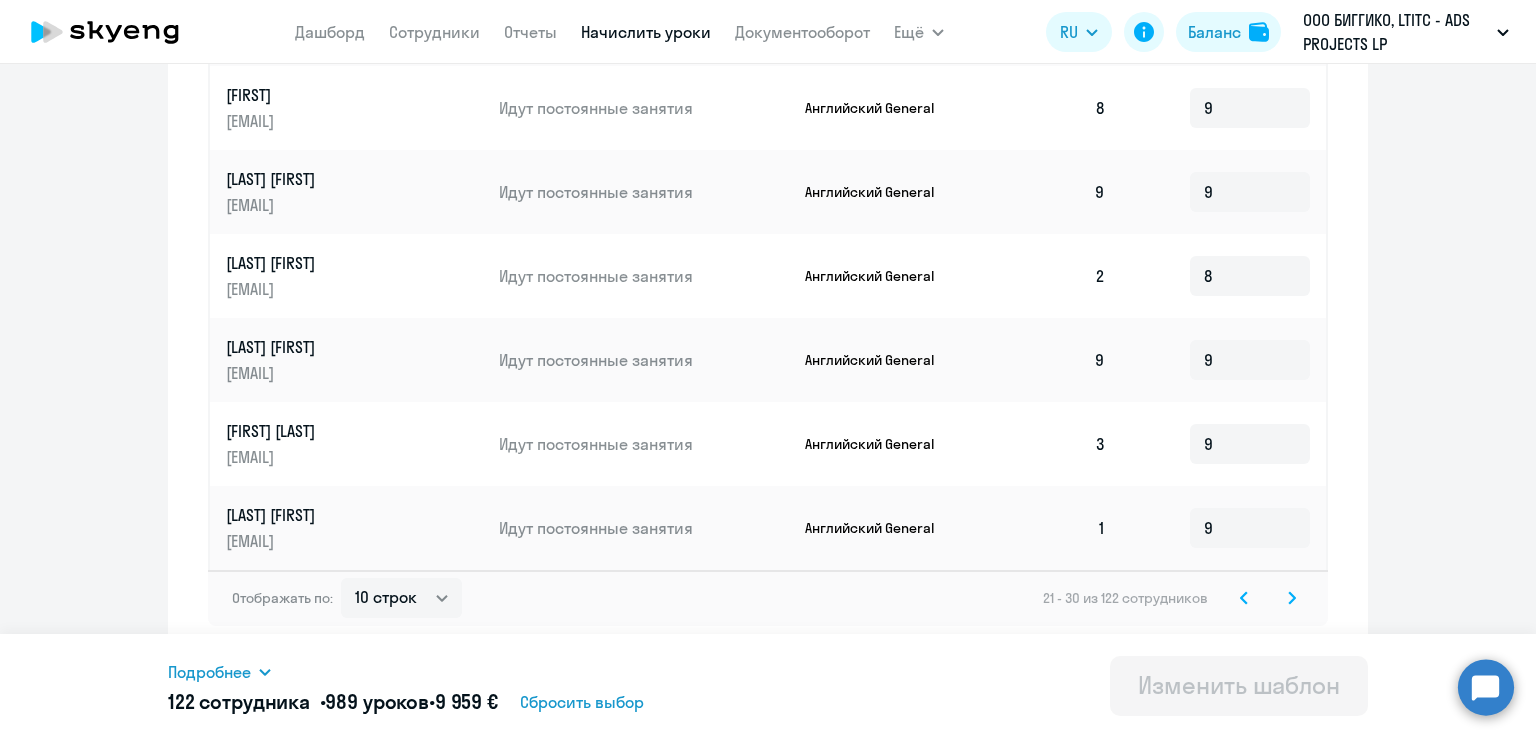click 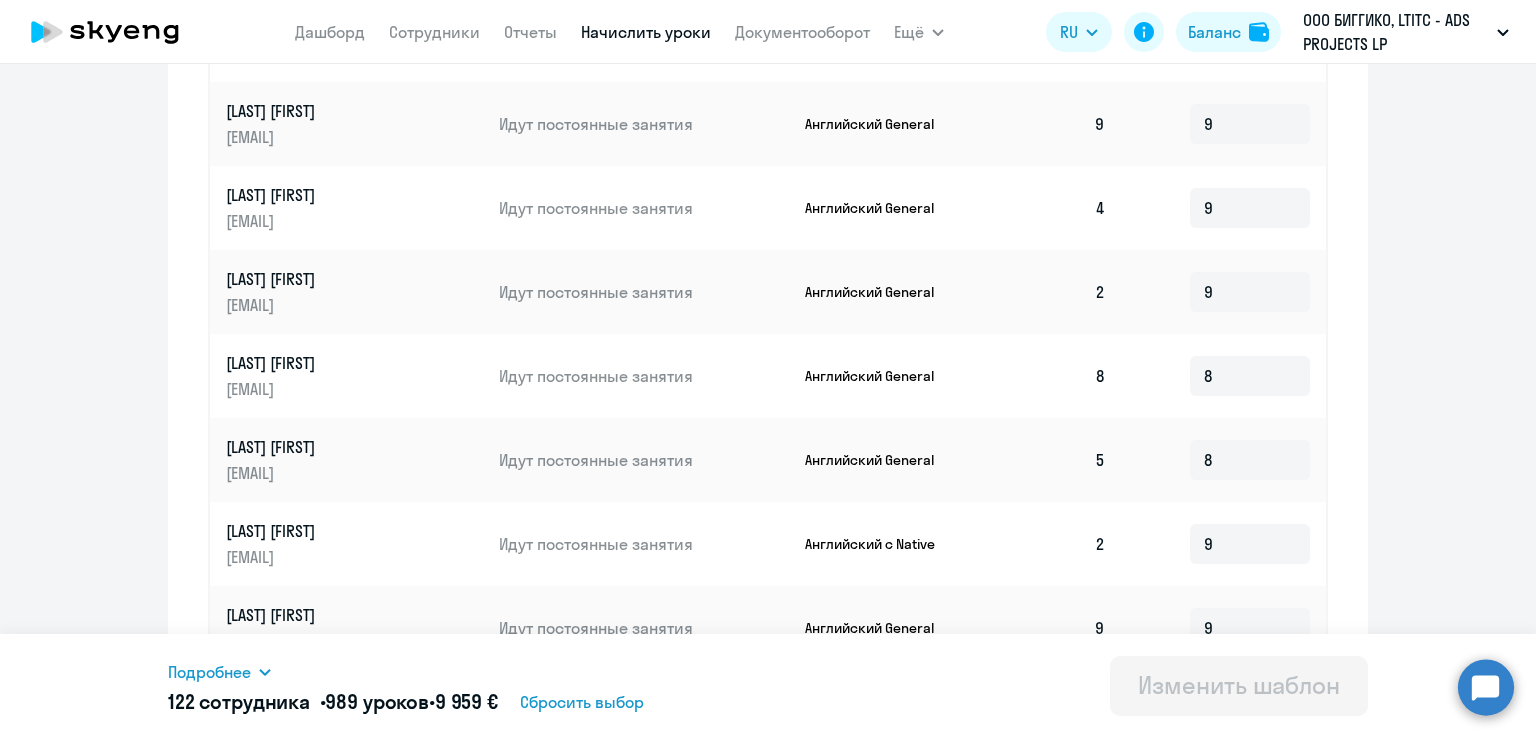 scroll, scrollTop: 1022, scrollLeft: 0, axis: vertical 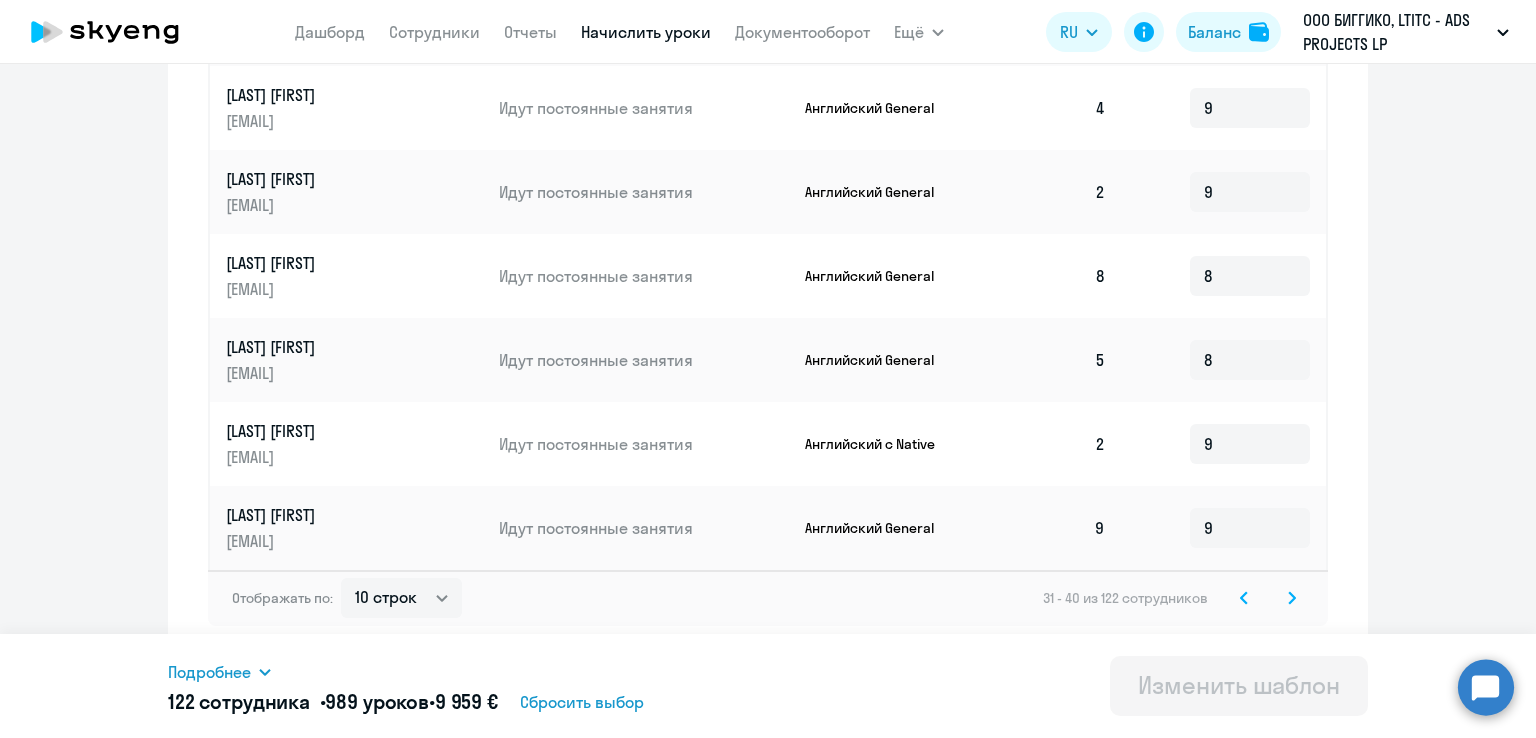 click 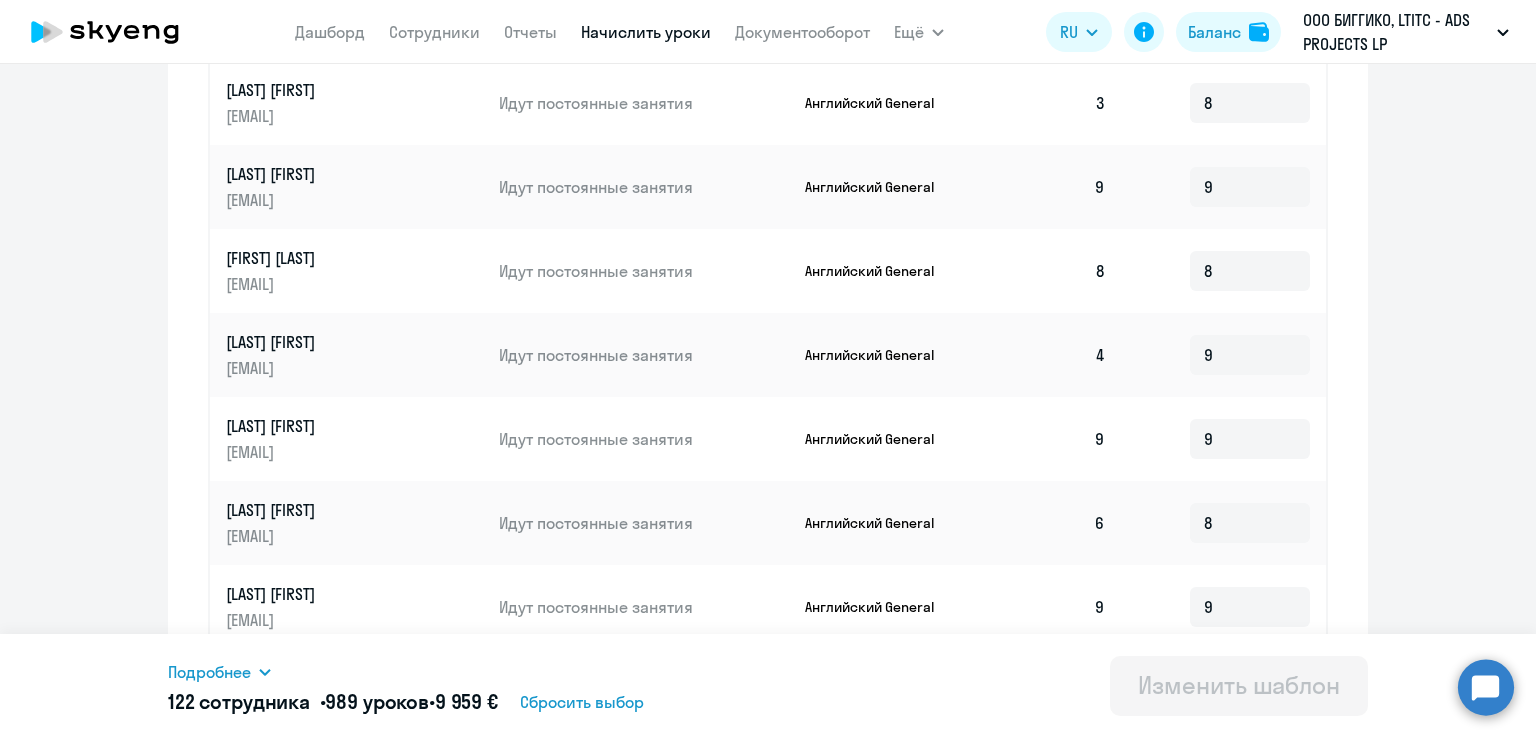 scroll, scrollTop: 1022, scrollLeft: 0, axis: vertical 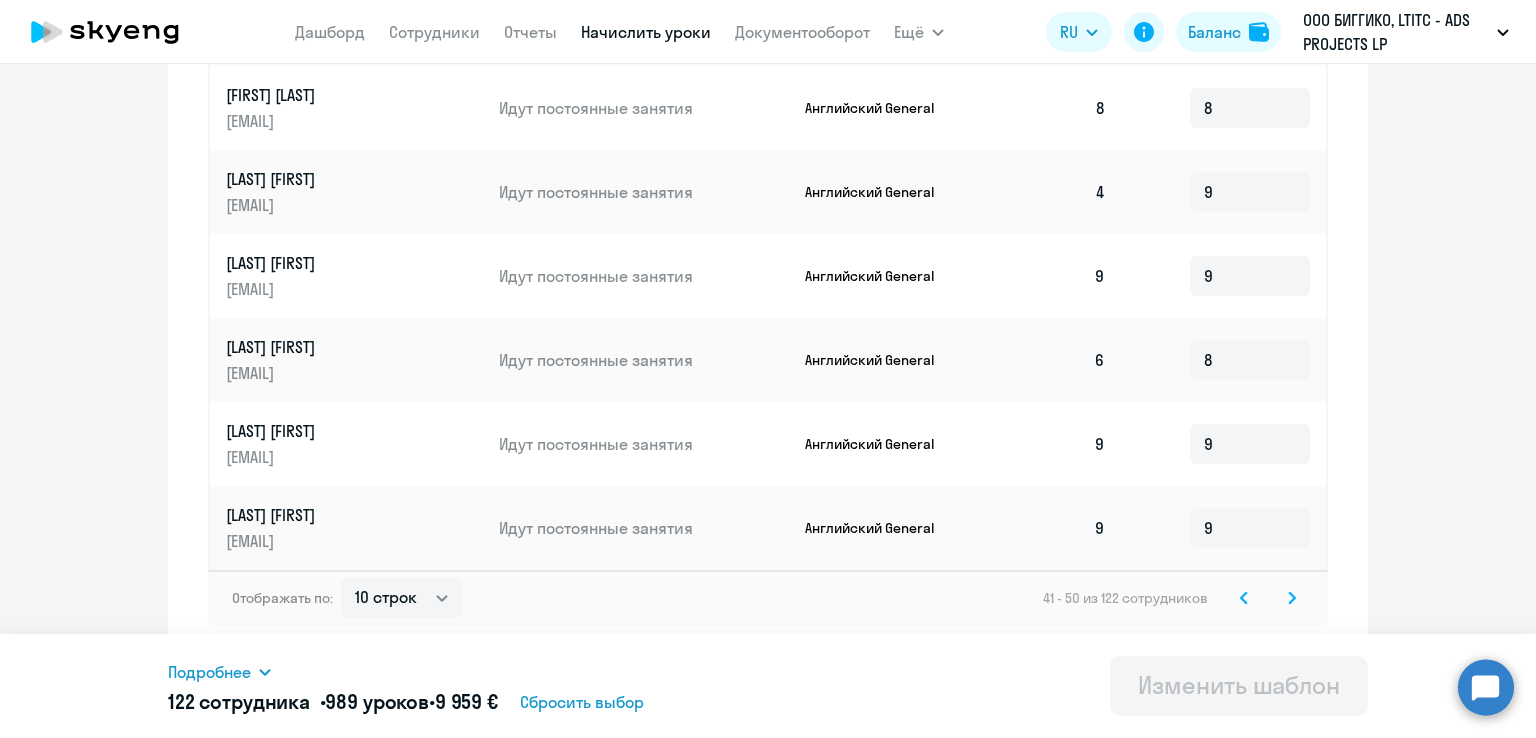 click 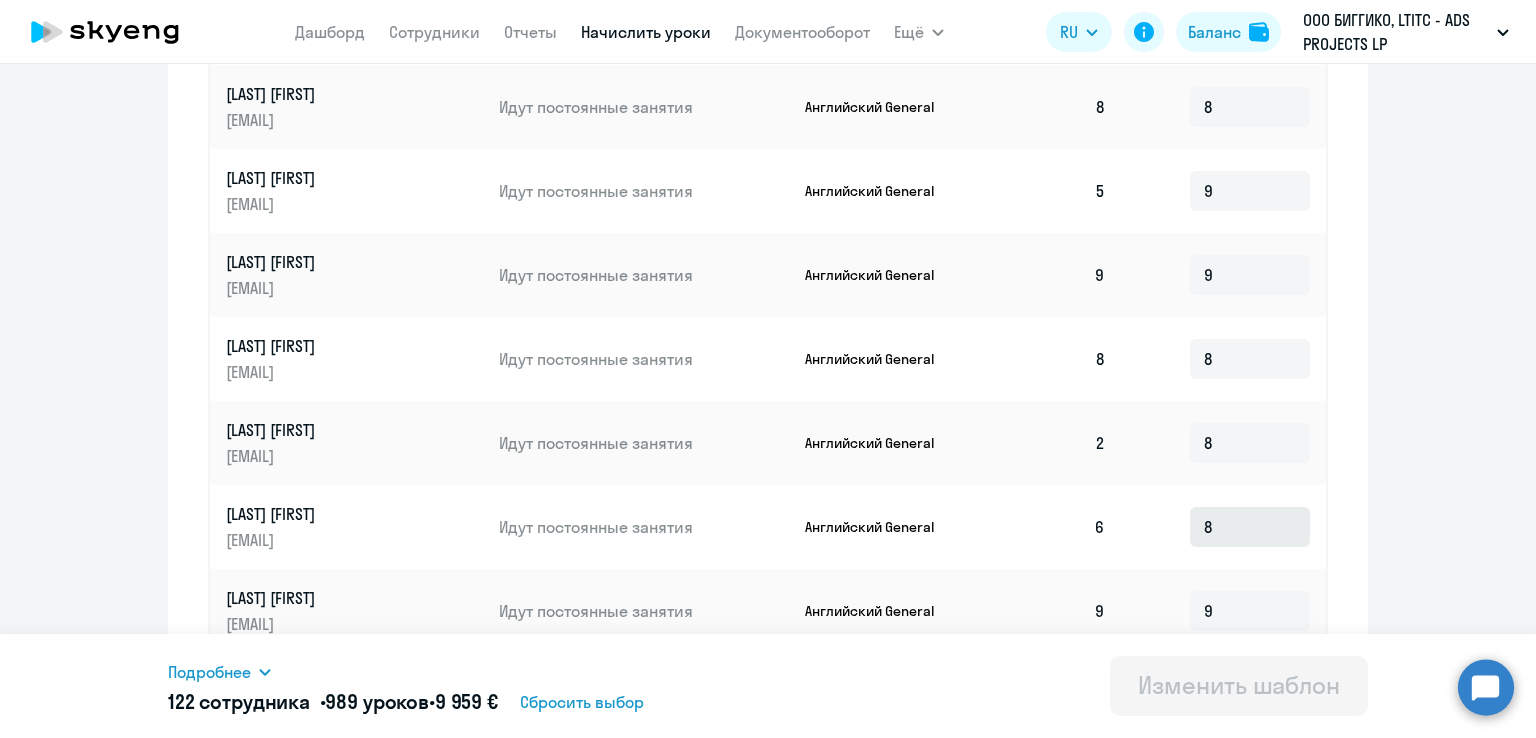 scroll, scrollTop: 1022, scrollLeft: 0, axis: vertical 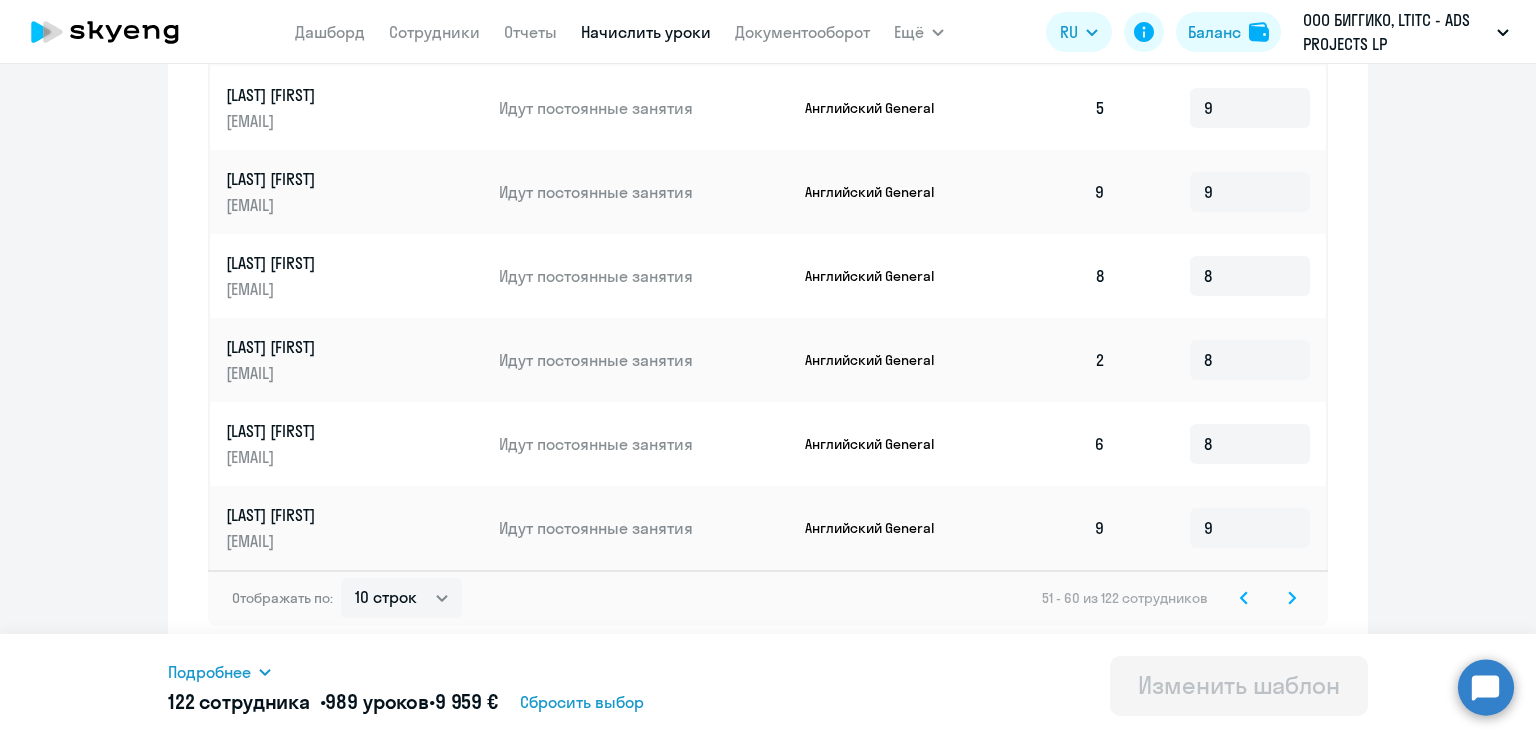 click 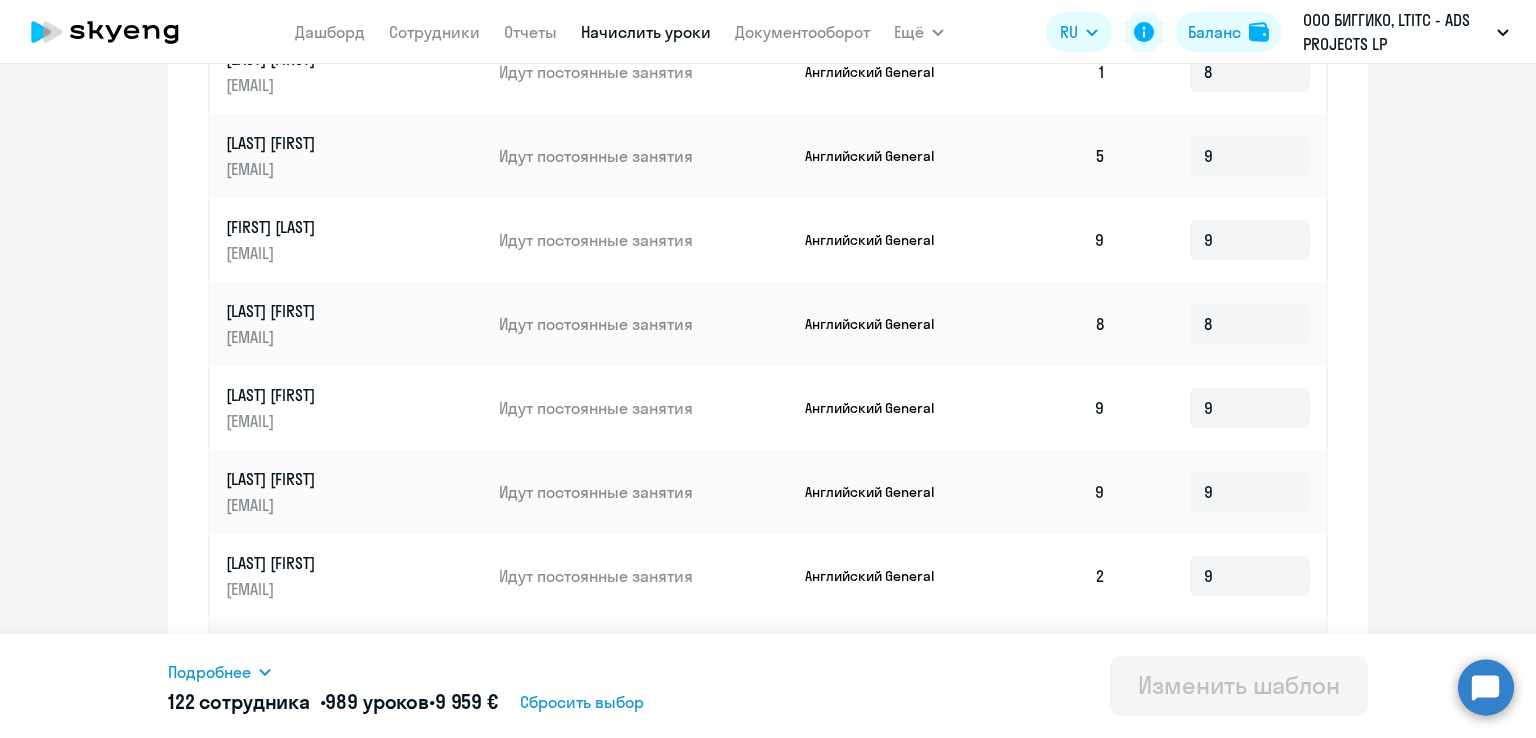 scroll, scrollTop: 1022, scrollLeft: 0, axis: vertical 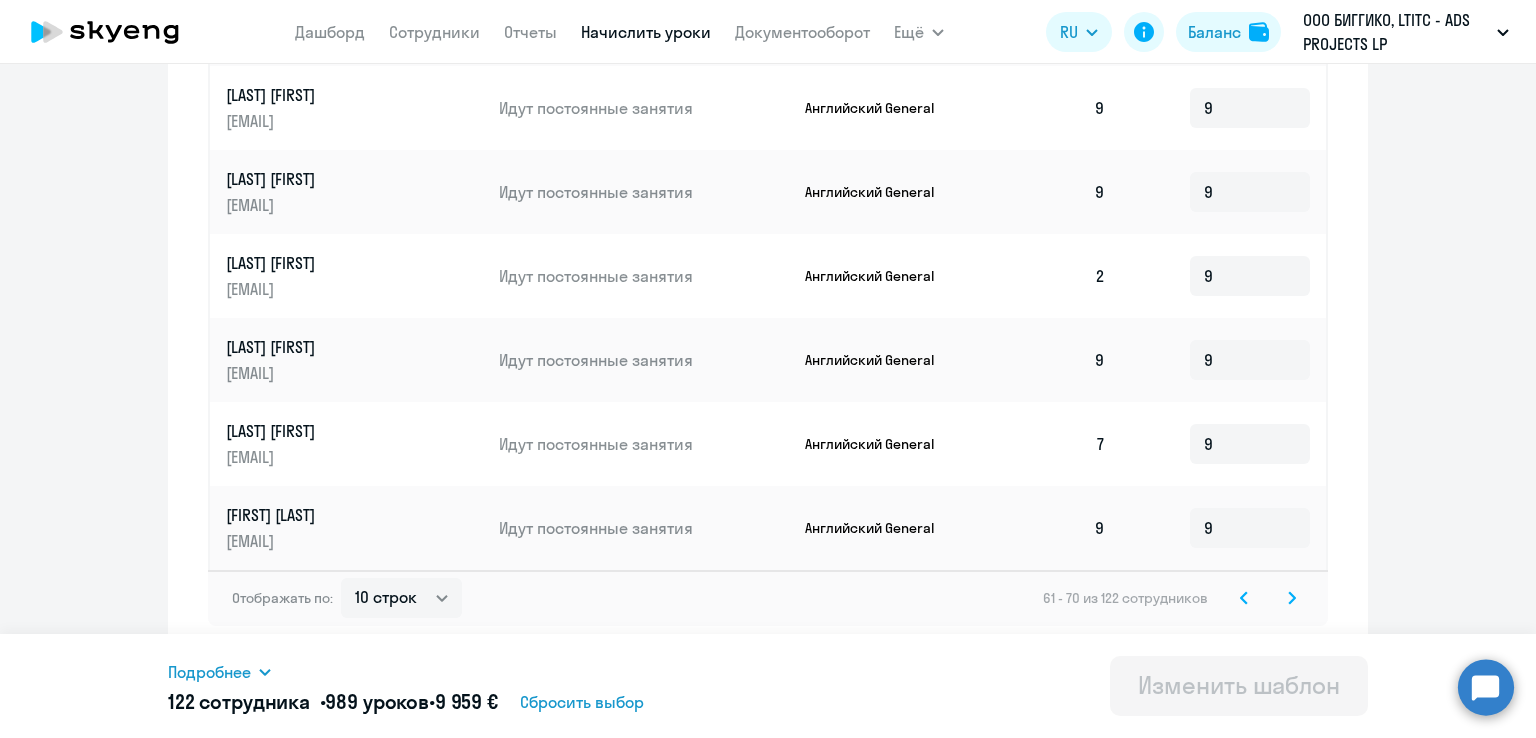 click 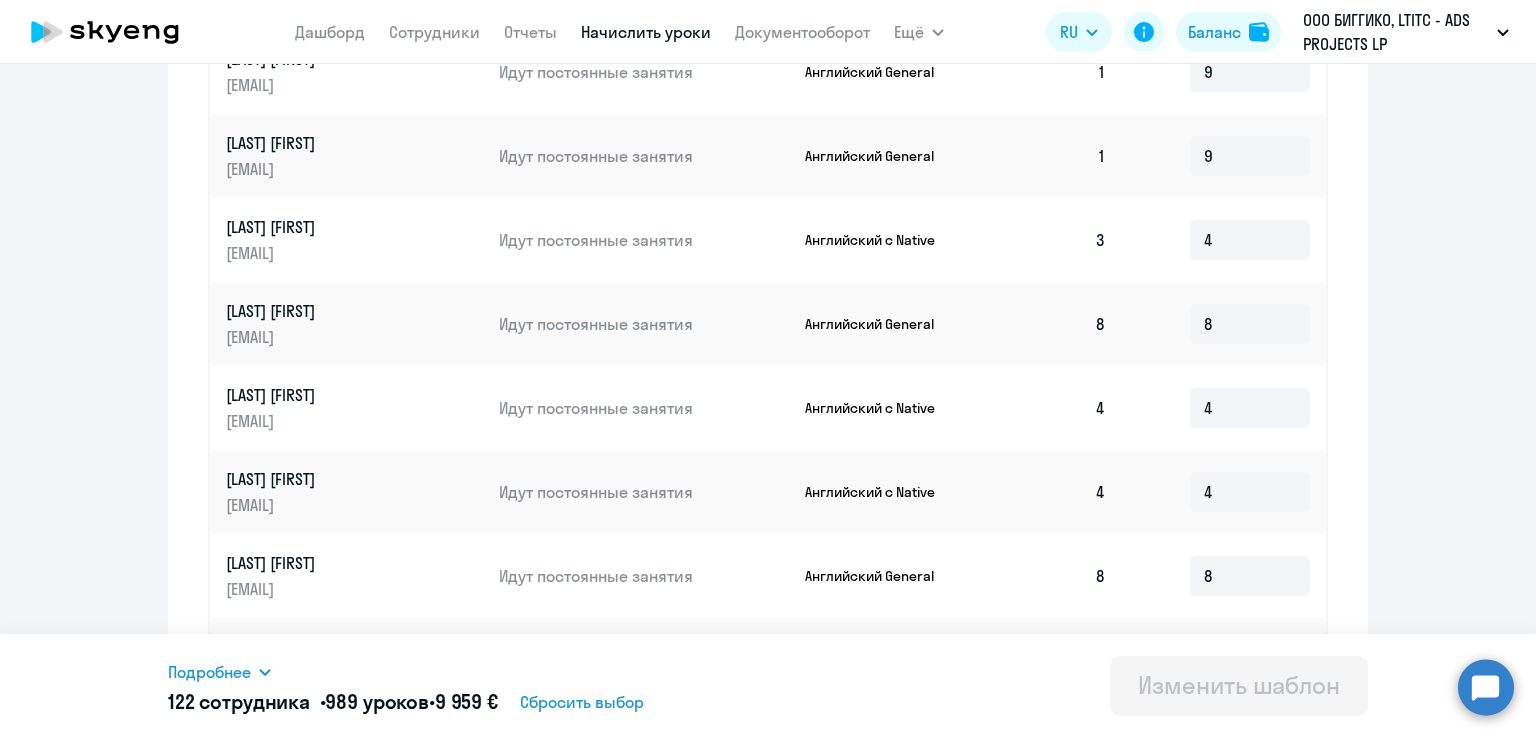 scroll, scrollTop: 1022, scrollLeft: 0, axis: vertical 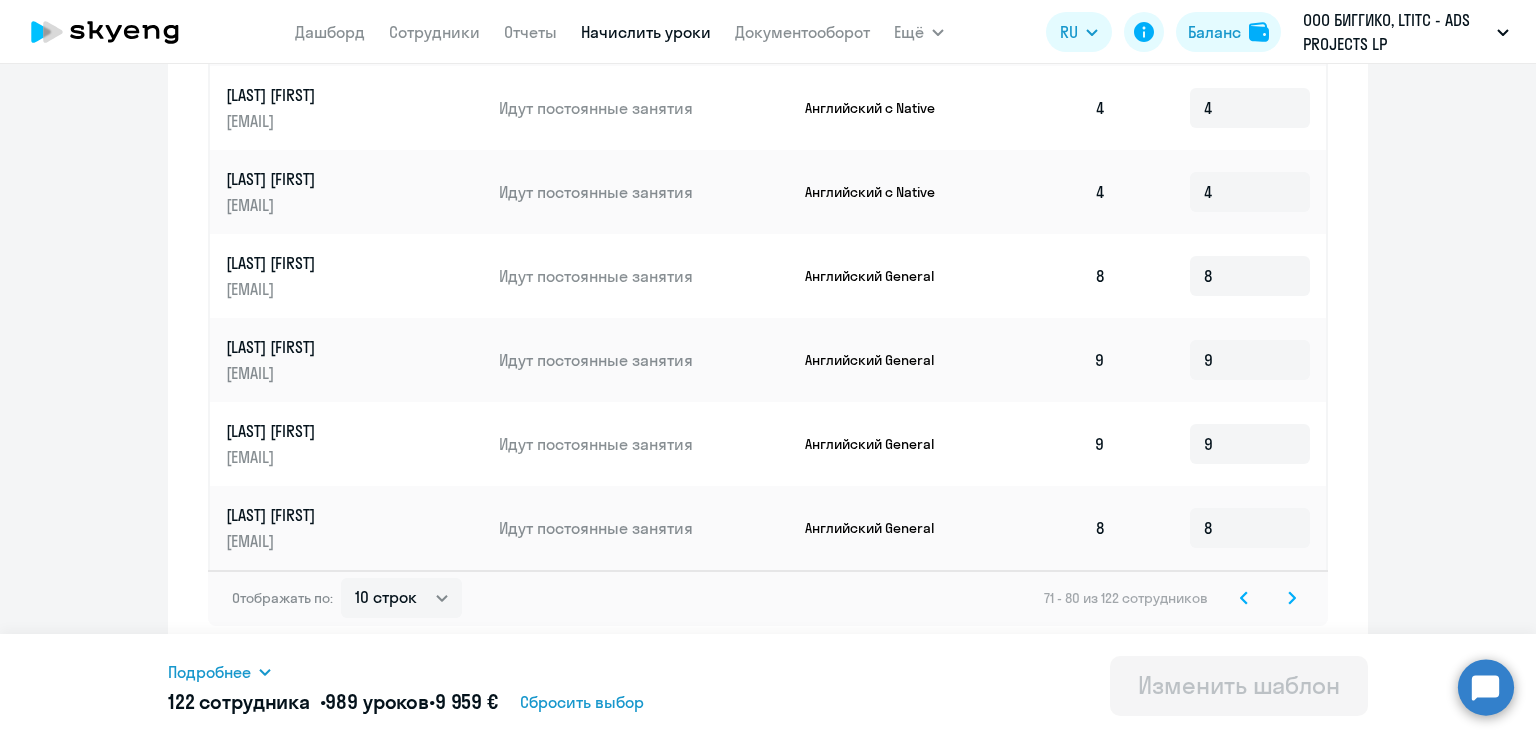 click 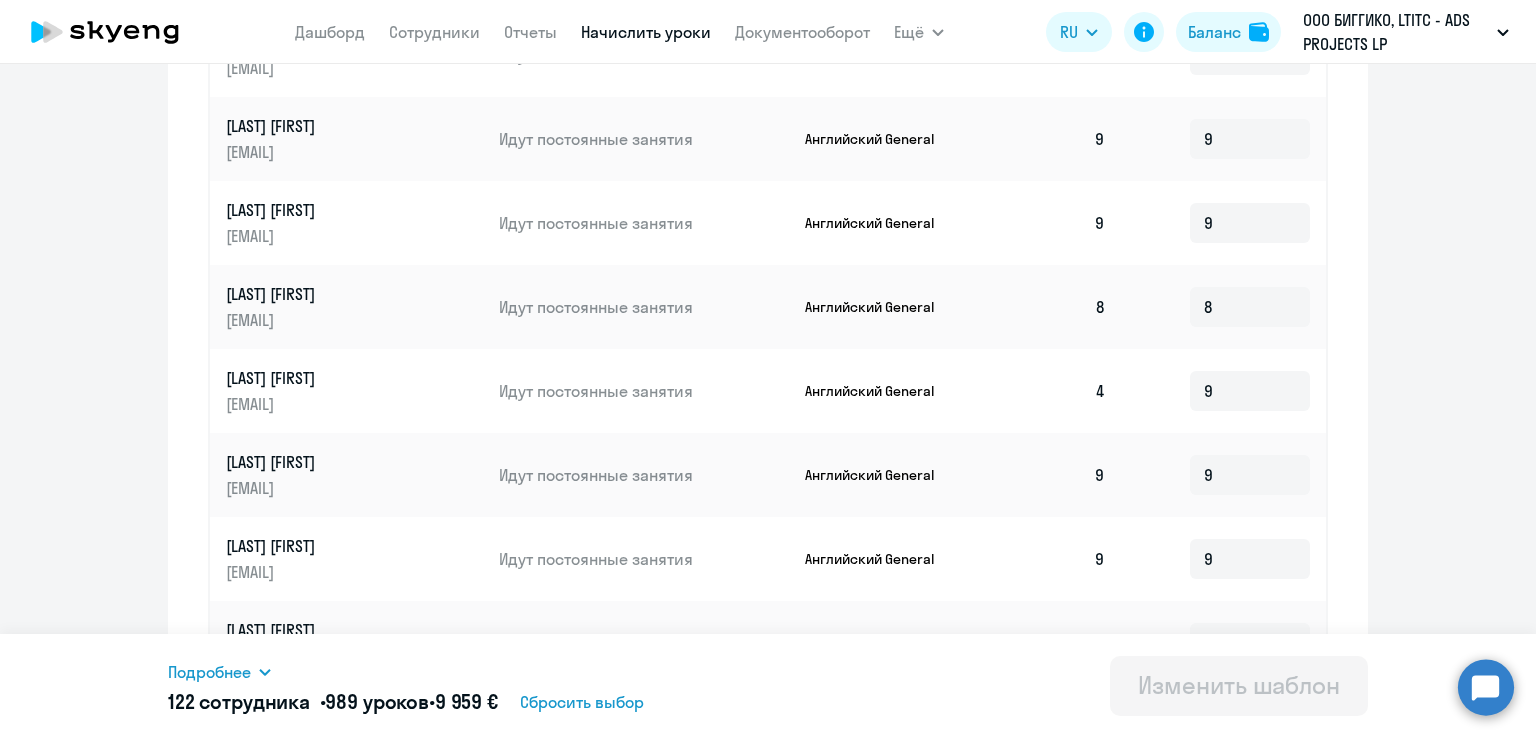 scroll, scrollTop: 1022, scrollLeft: 0, axis: vertical 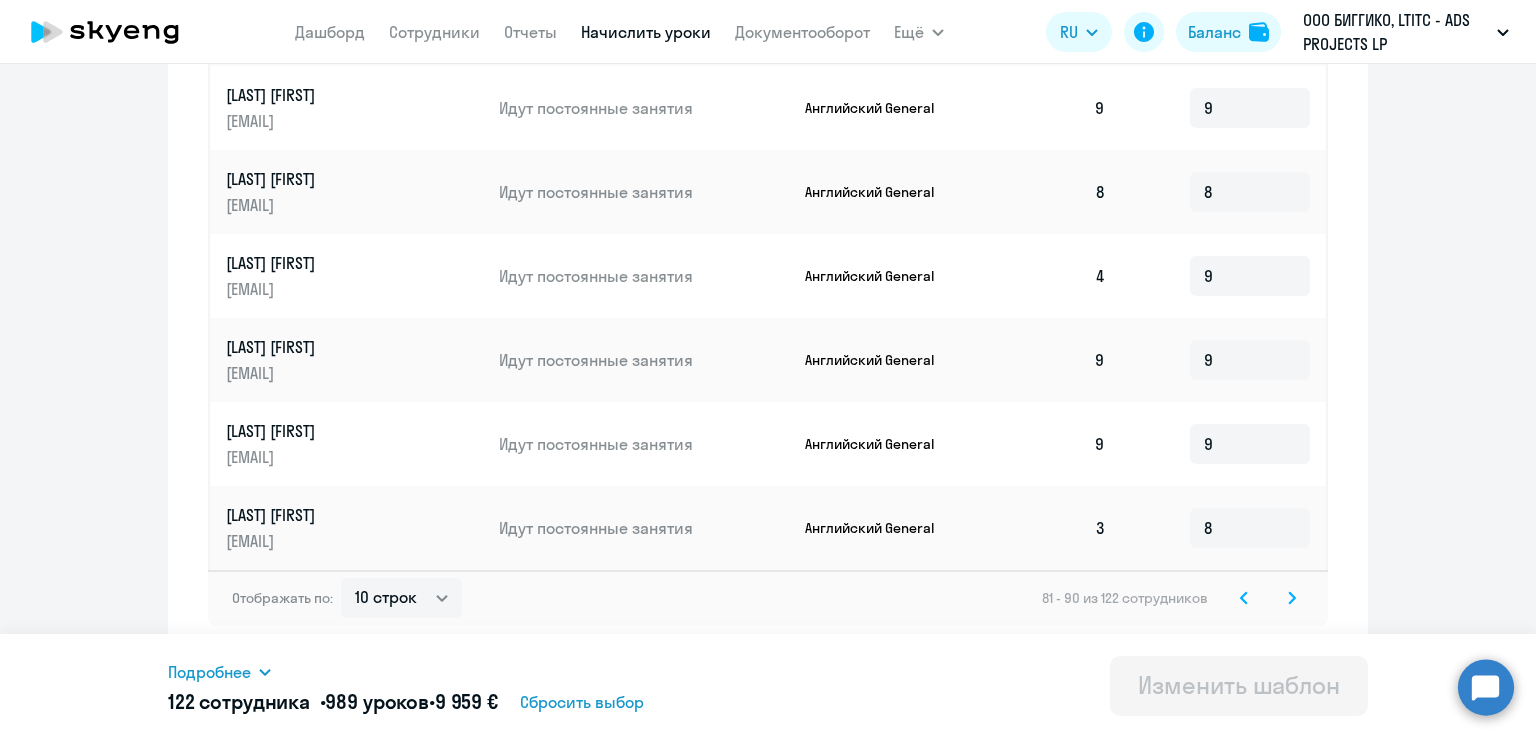 click 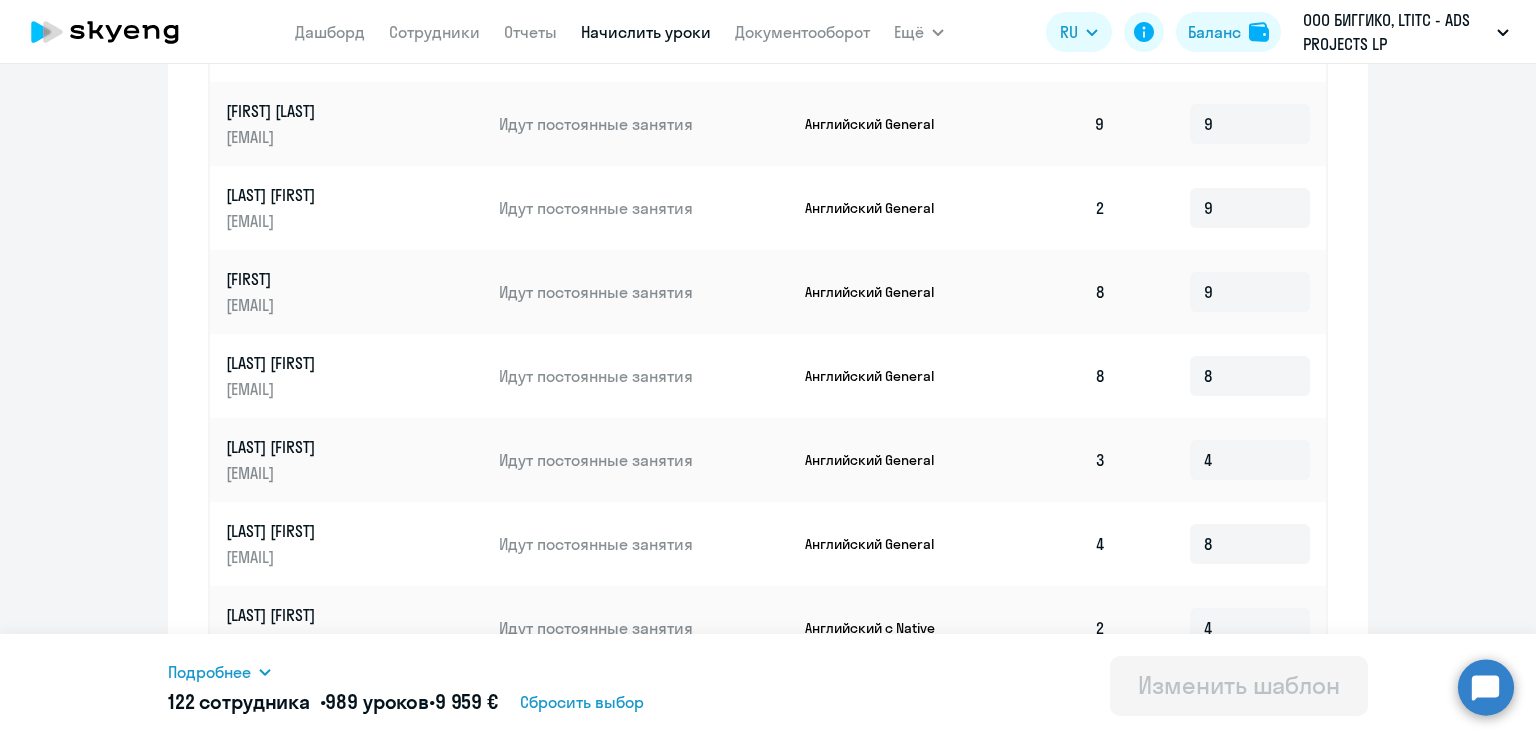scroll, scrollTop: 1022, scrollLeft: 0, axis: vertical 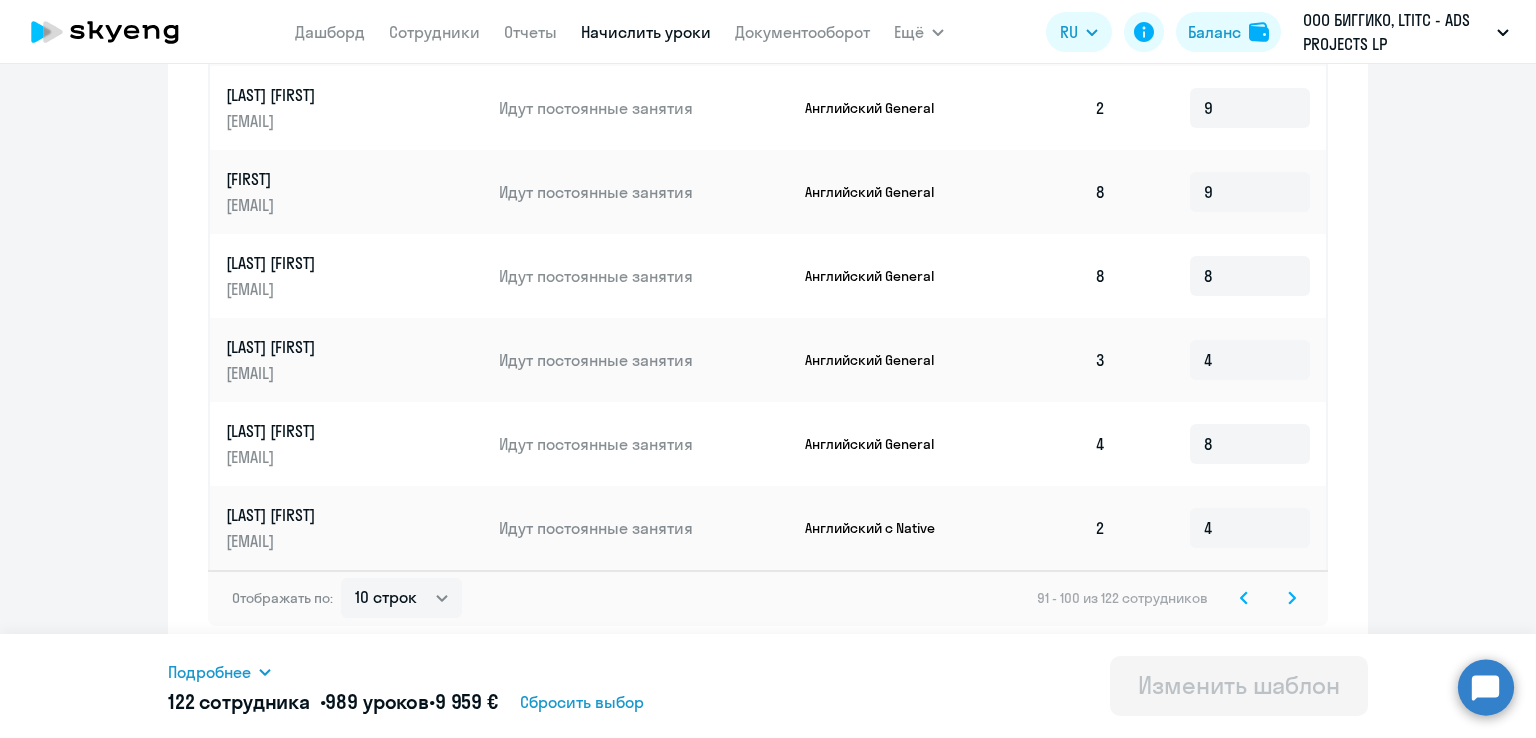 click 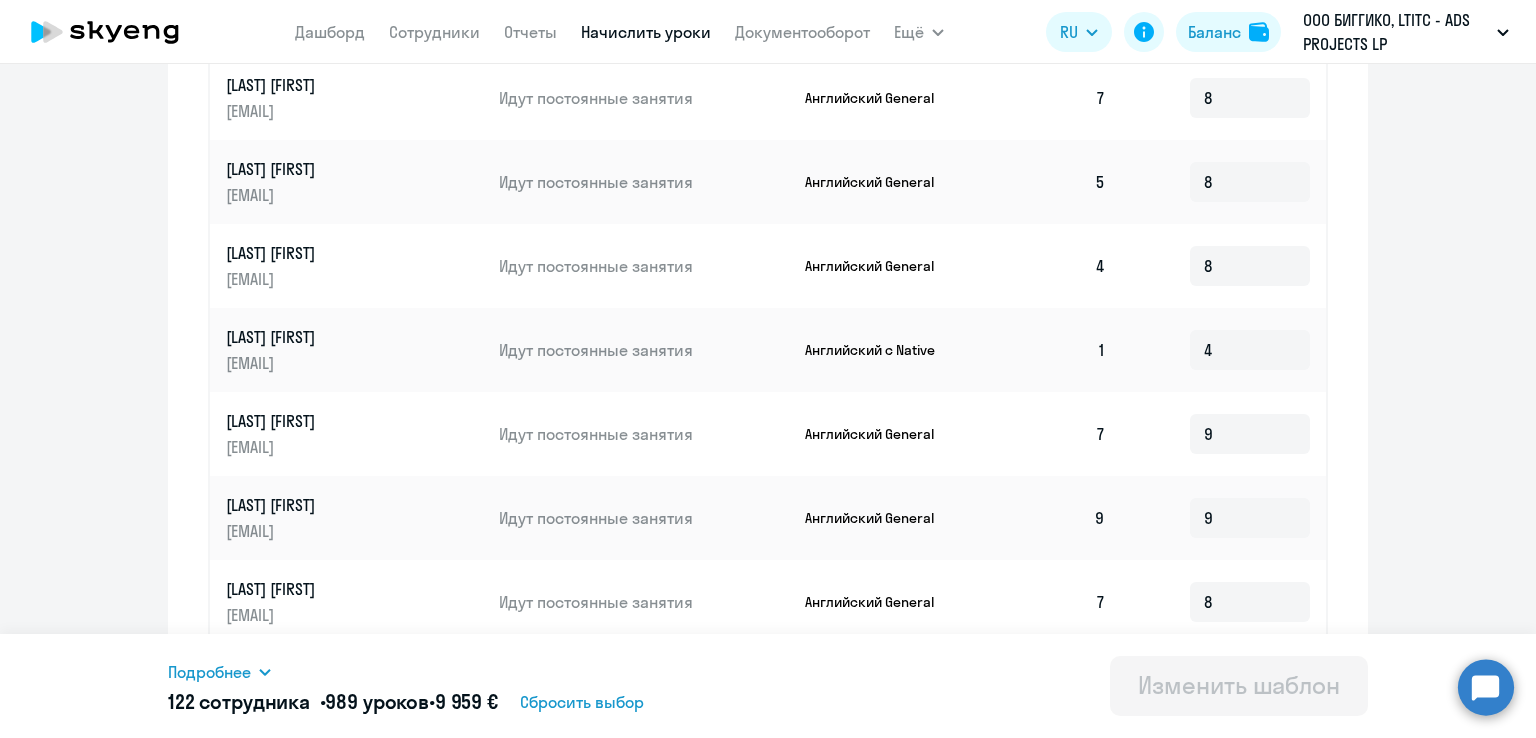 scroll, scrollTop: 1022, scrollLeft: 0, axis: vertical 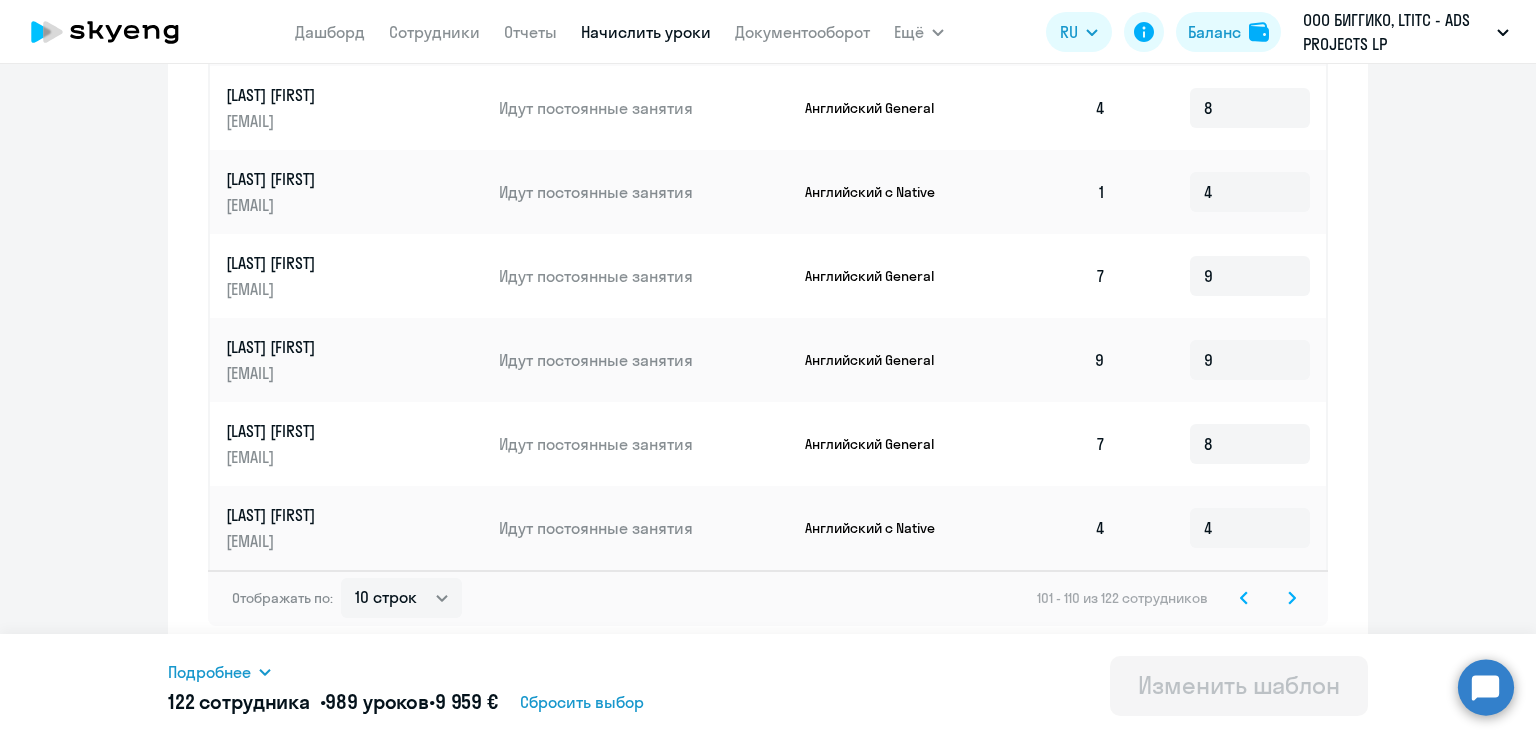click 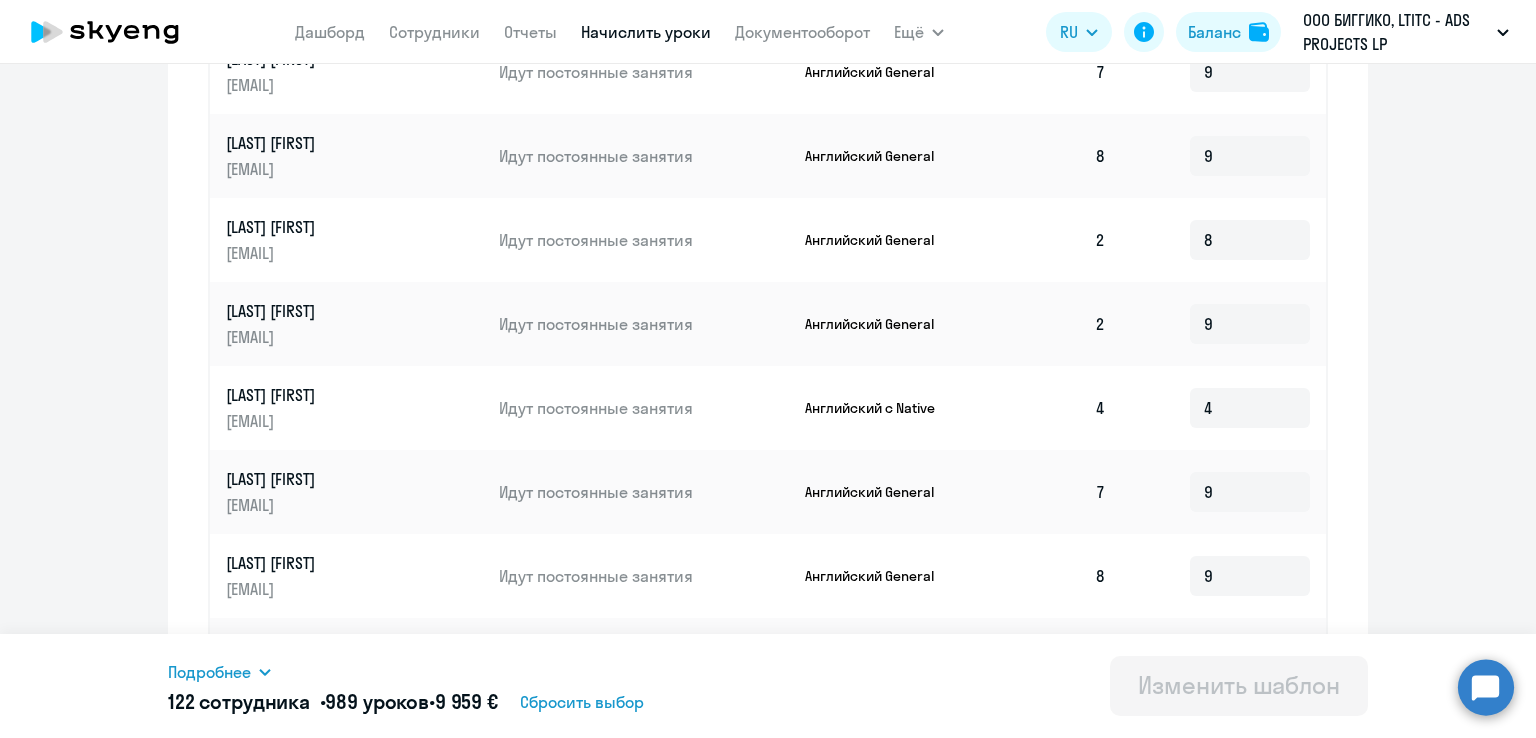 scroll, scrollTop: 1022, scrollLeft: 0, axis: vertical 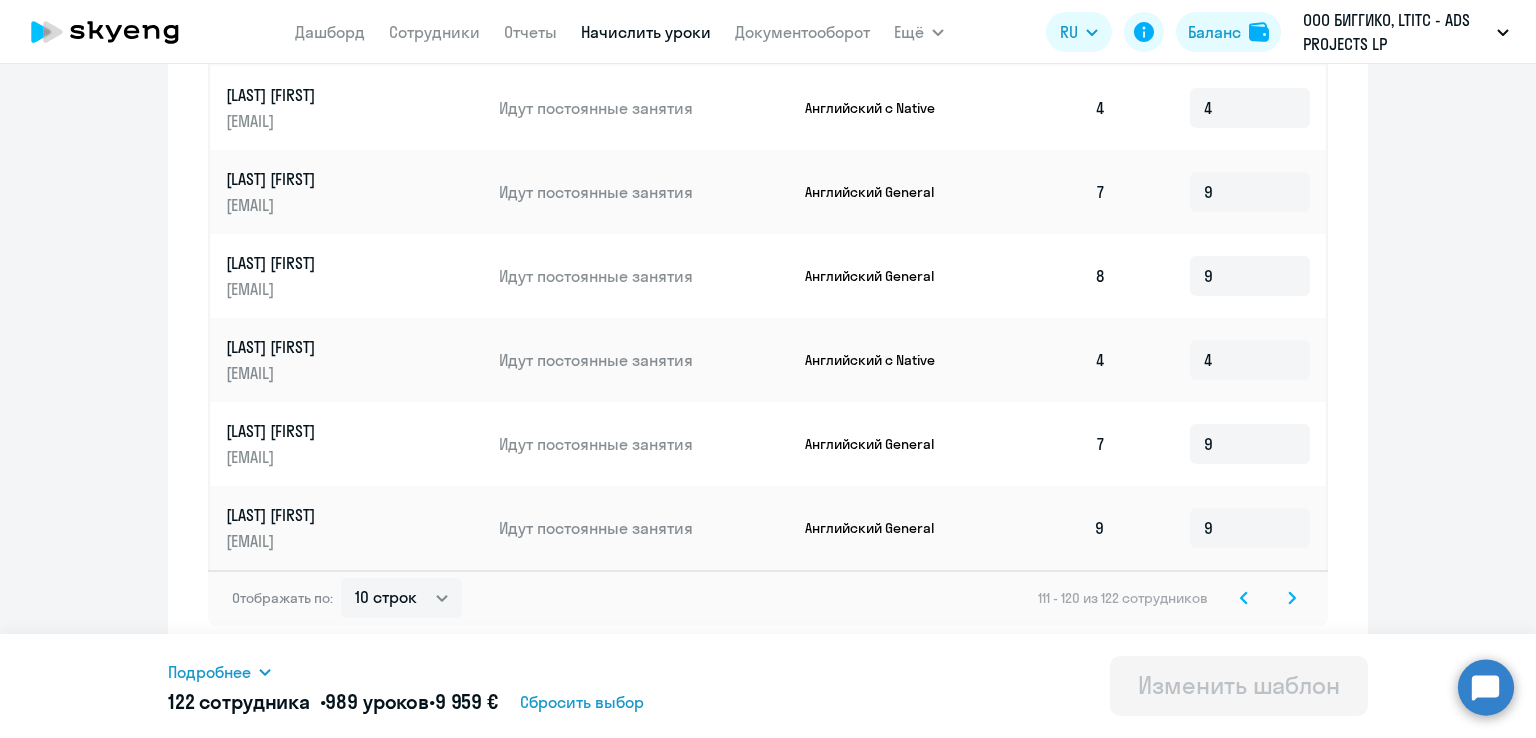 click 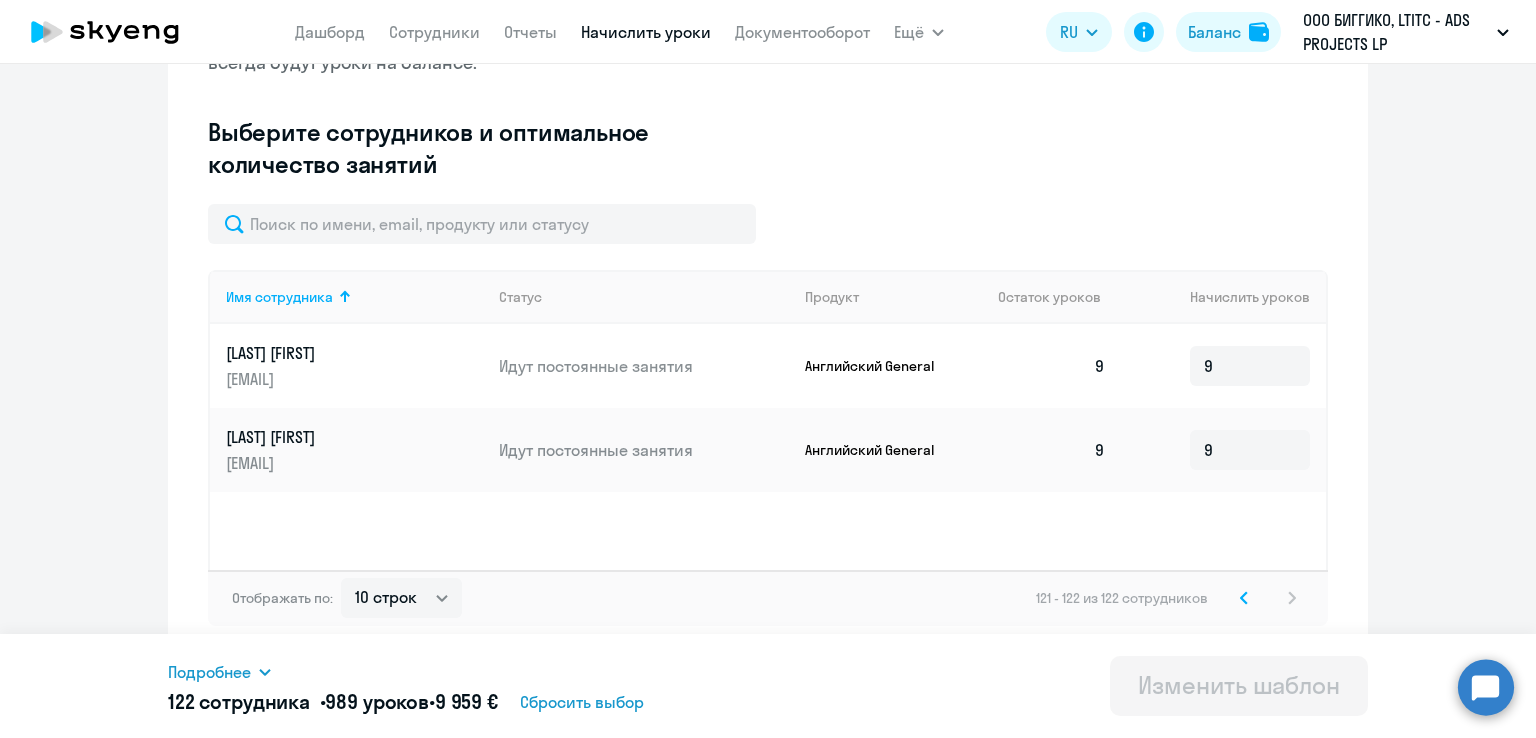 scroll, scrollTop: 428, scrollLeft: 0, axis: vertical 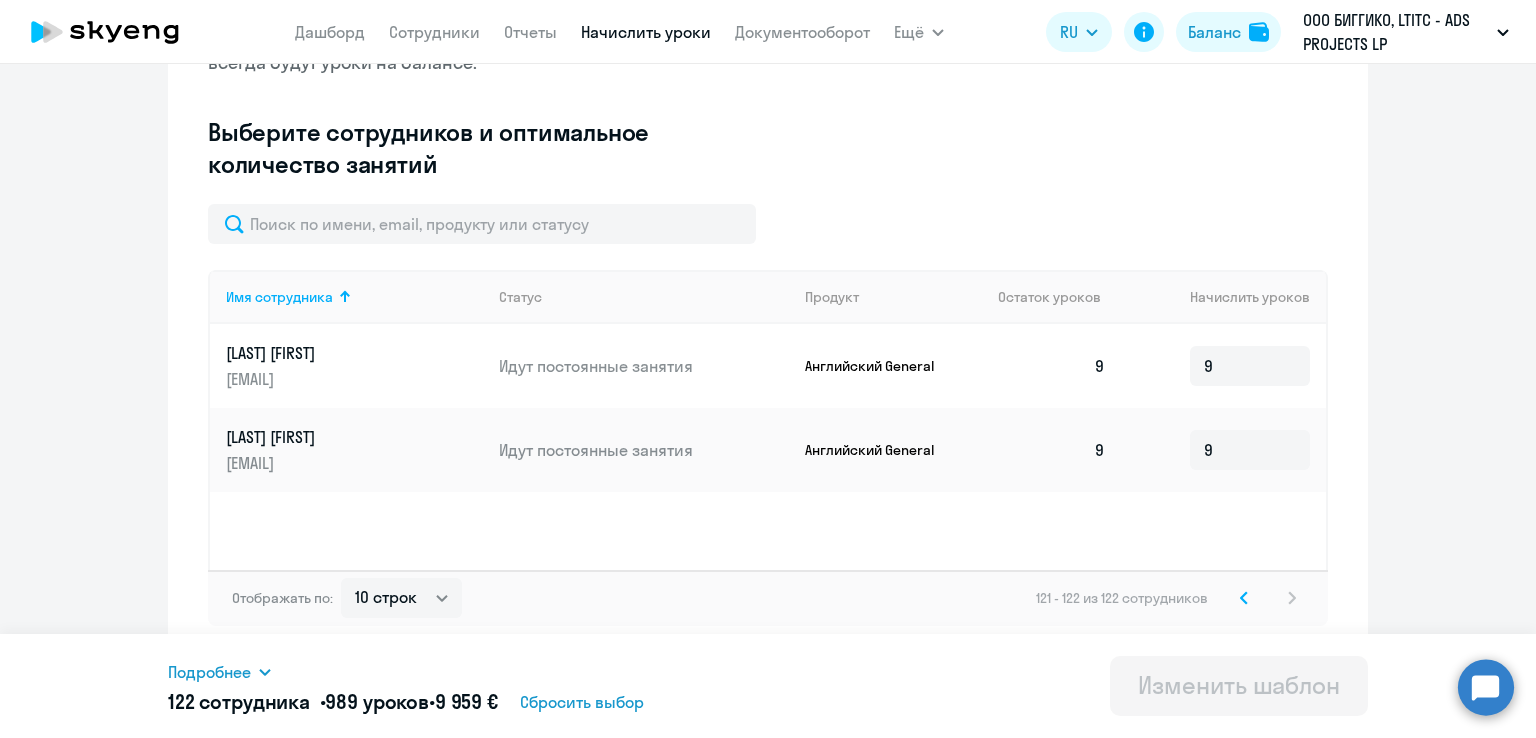 click 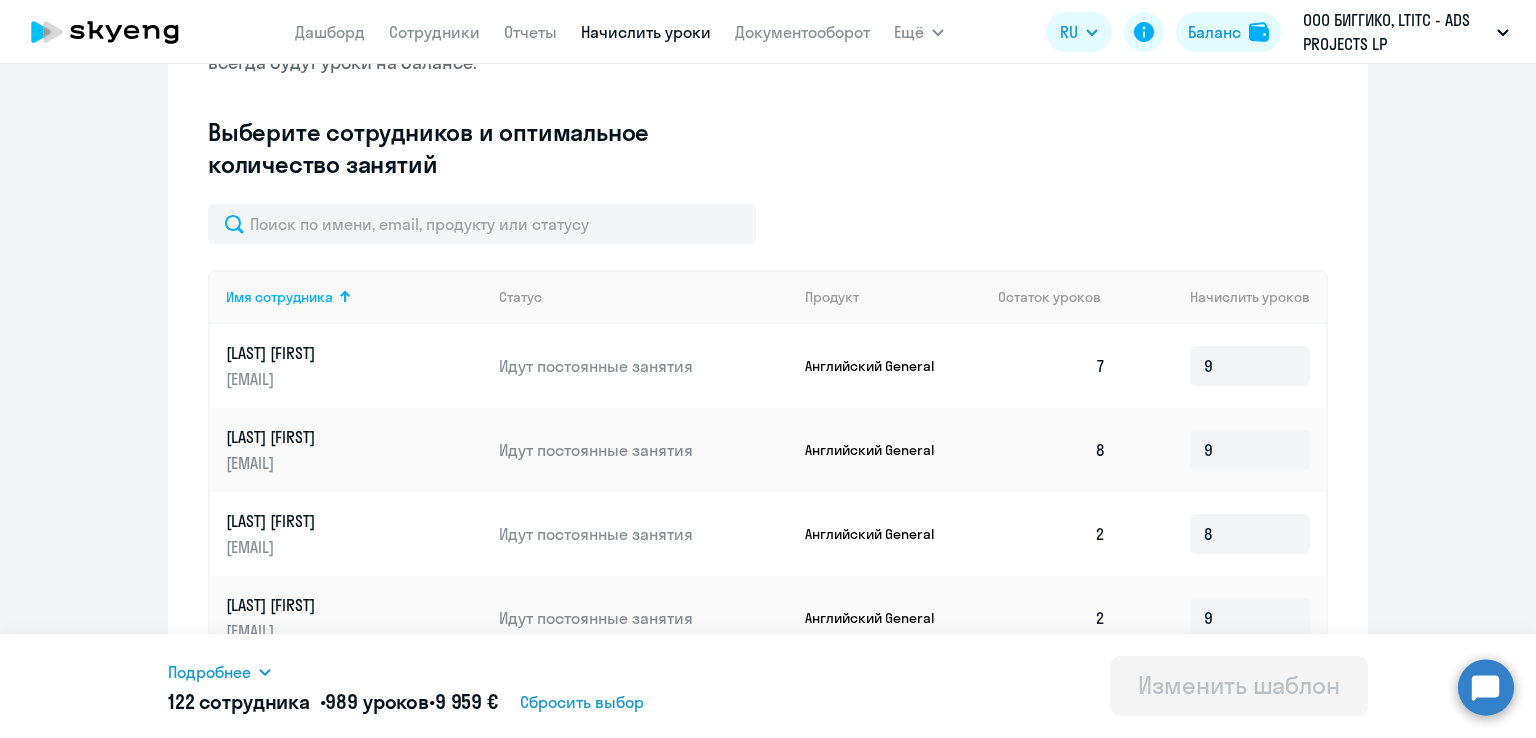 scroll, scrollTop: 1022, scrollLeft: 0, axis: vertical 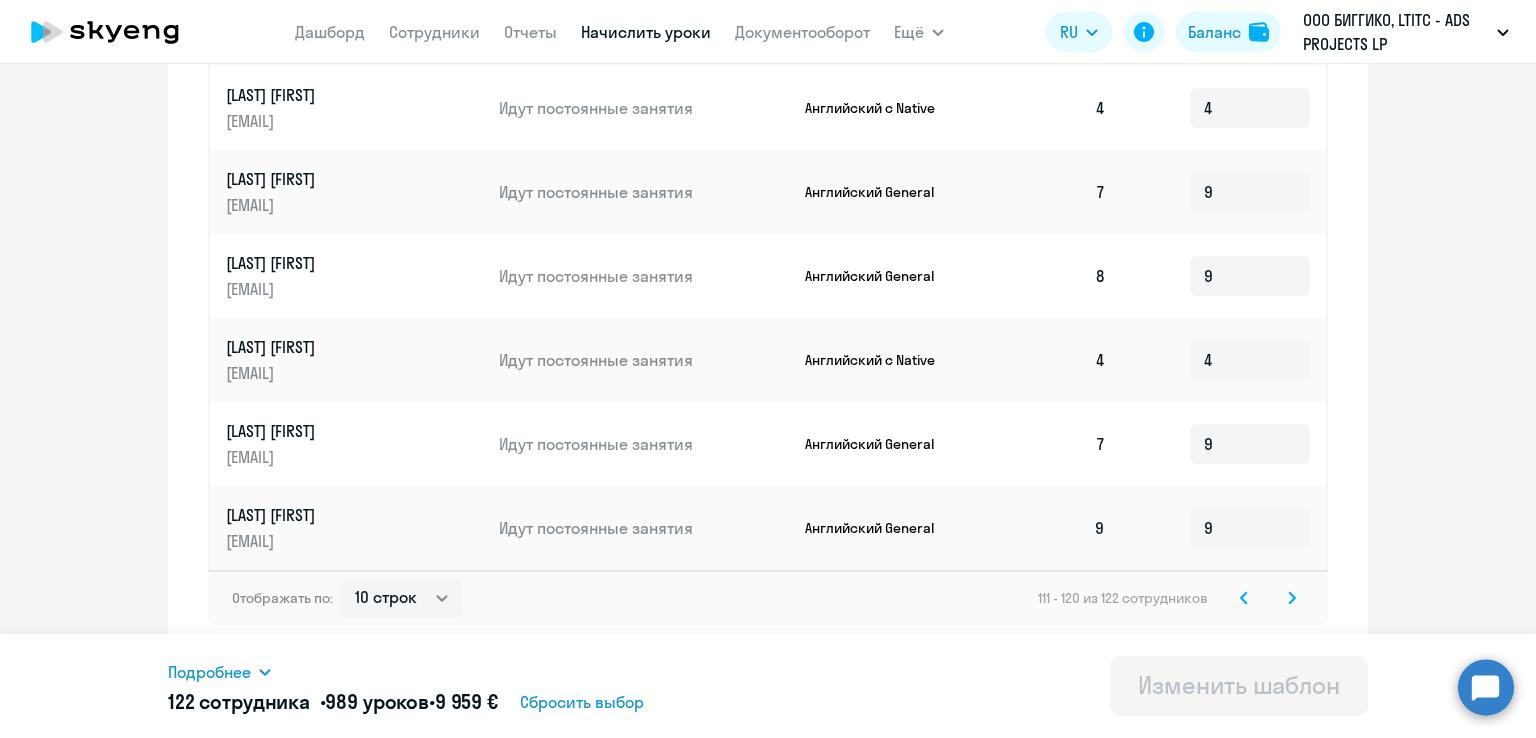 click 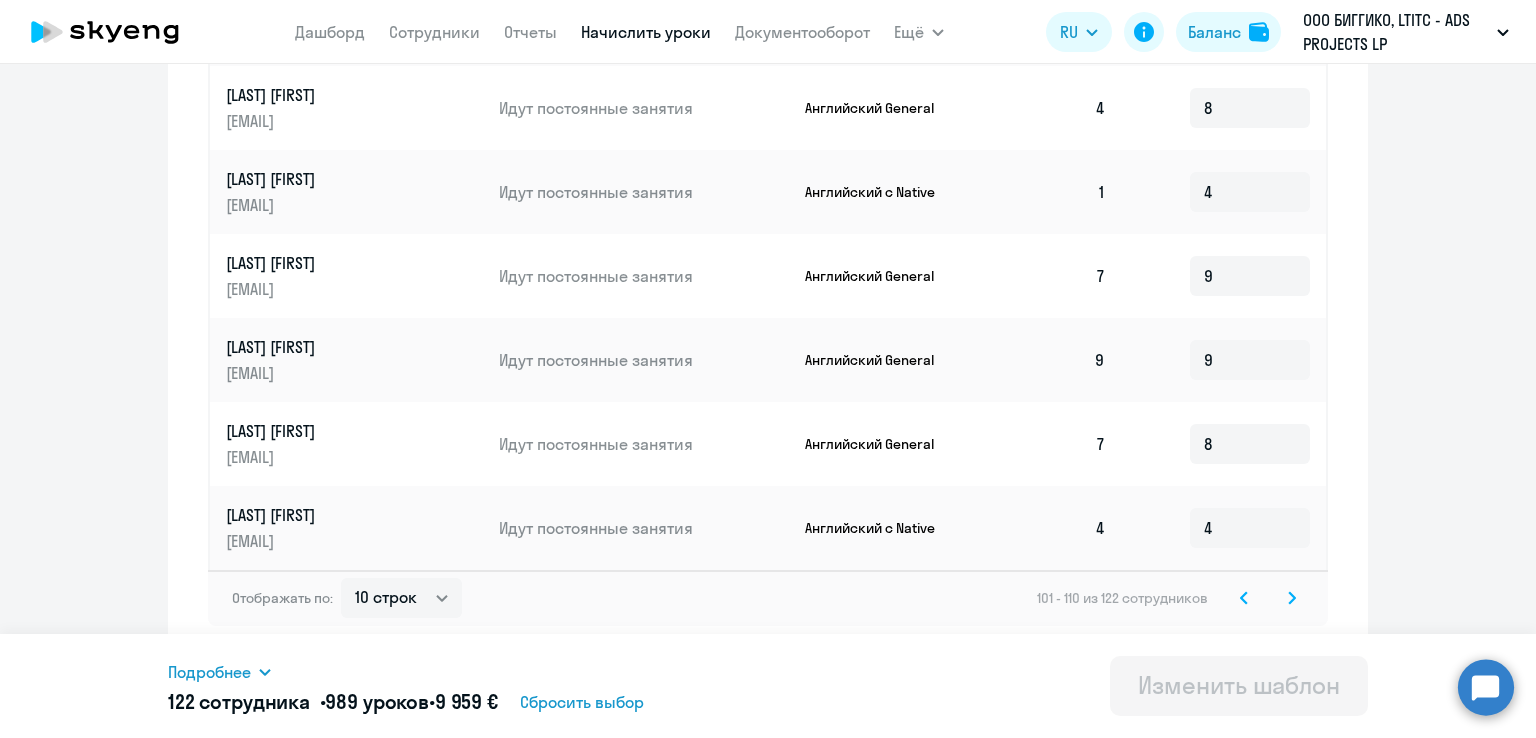 click 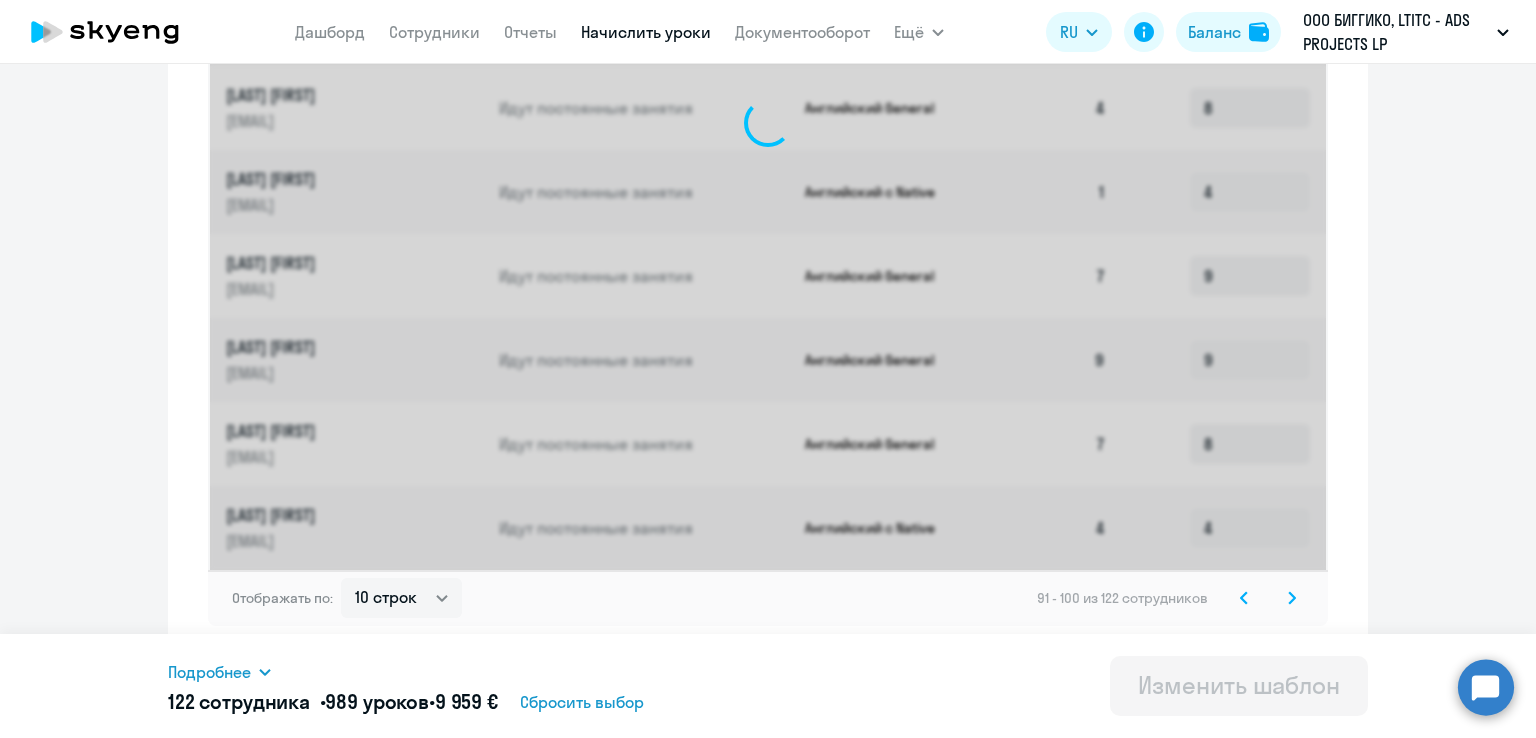 click 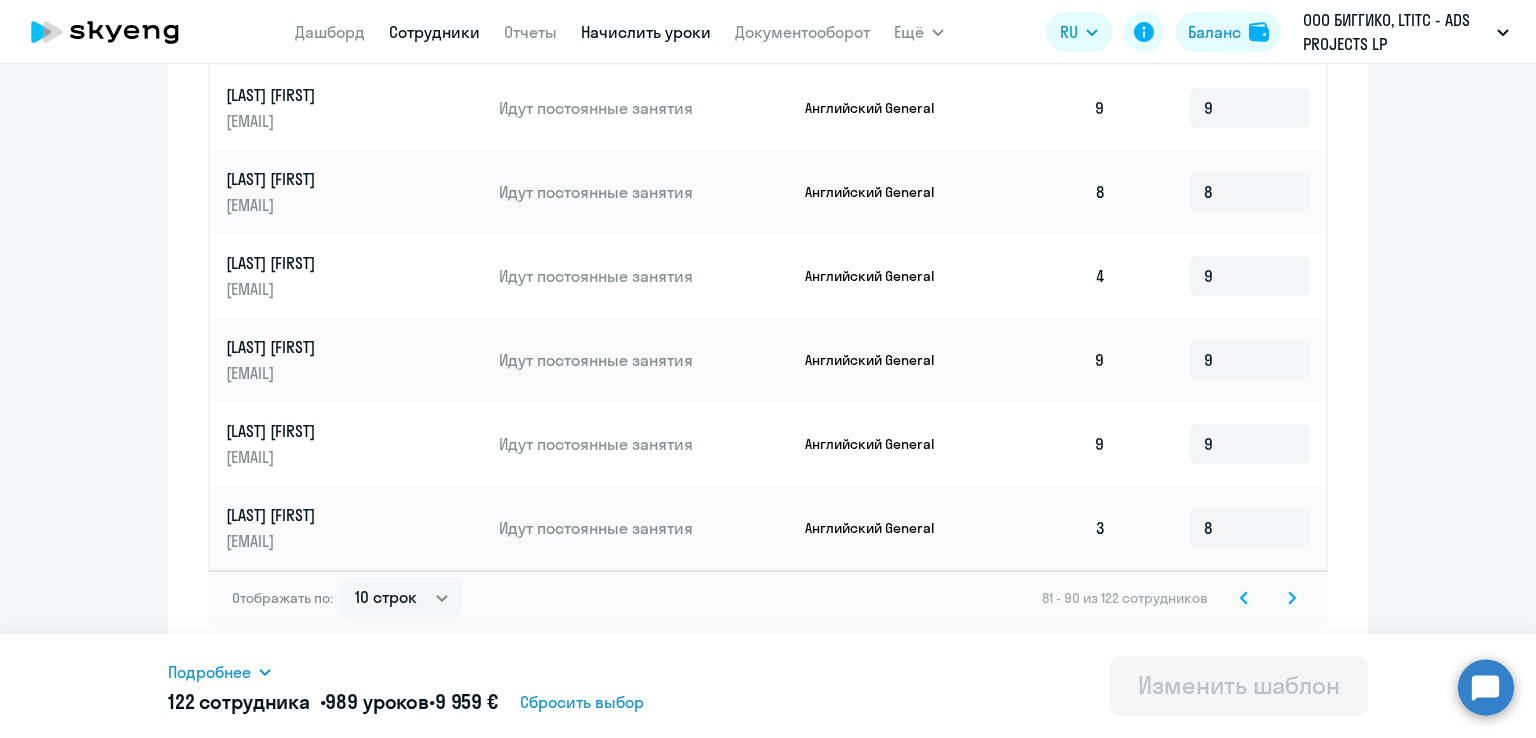 click on "Сотрудники" at bounding box center (434, 32) 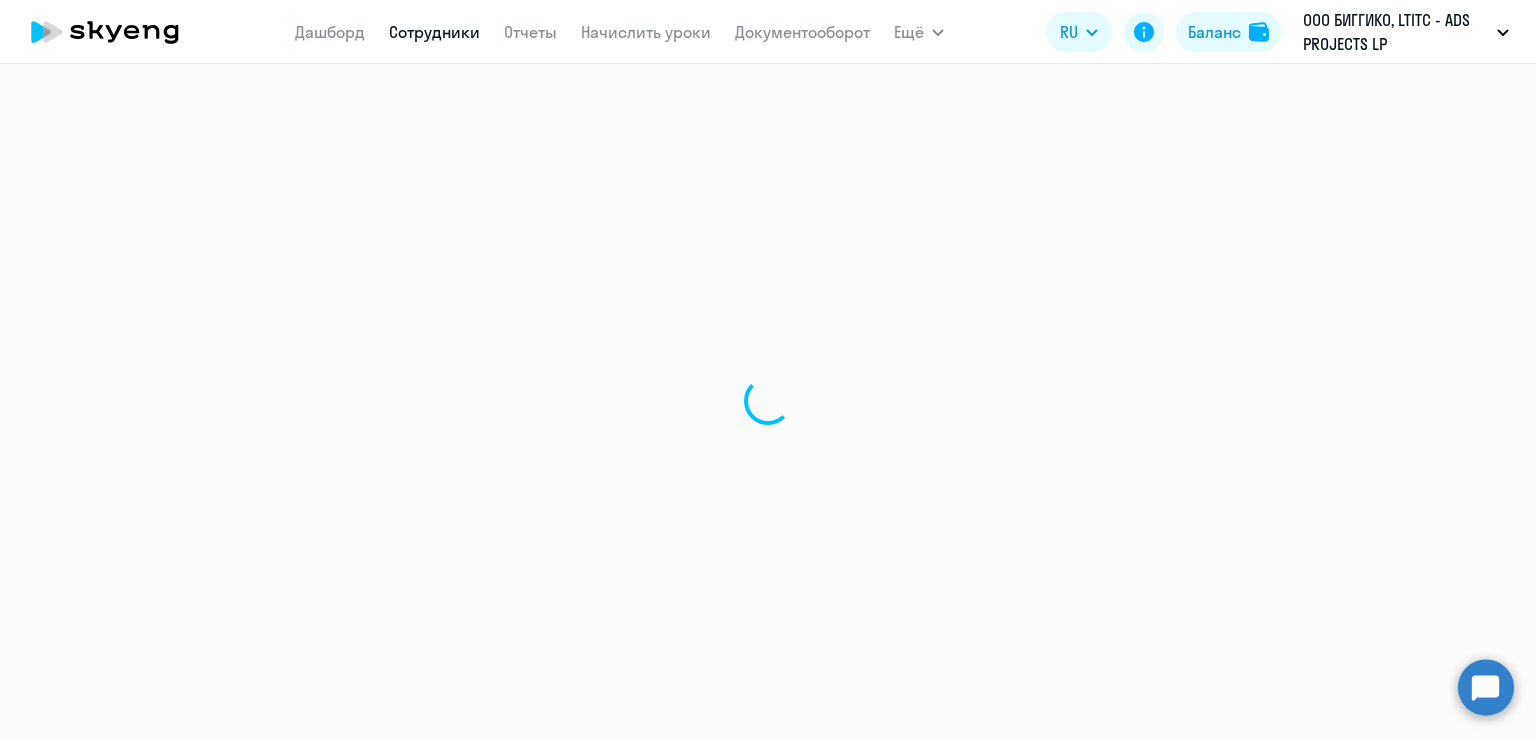 scroll, scrollTop: 0, scrollLeft: 0, axis: both 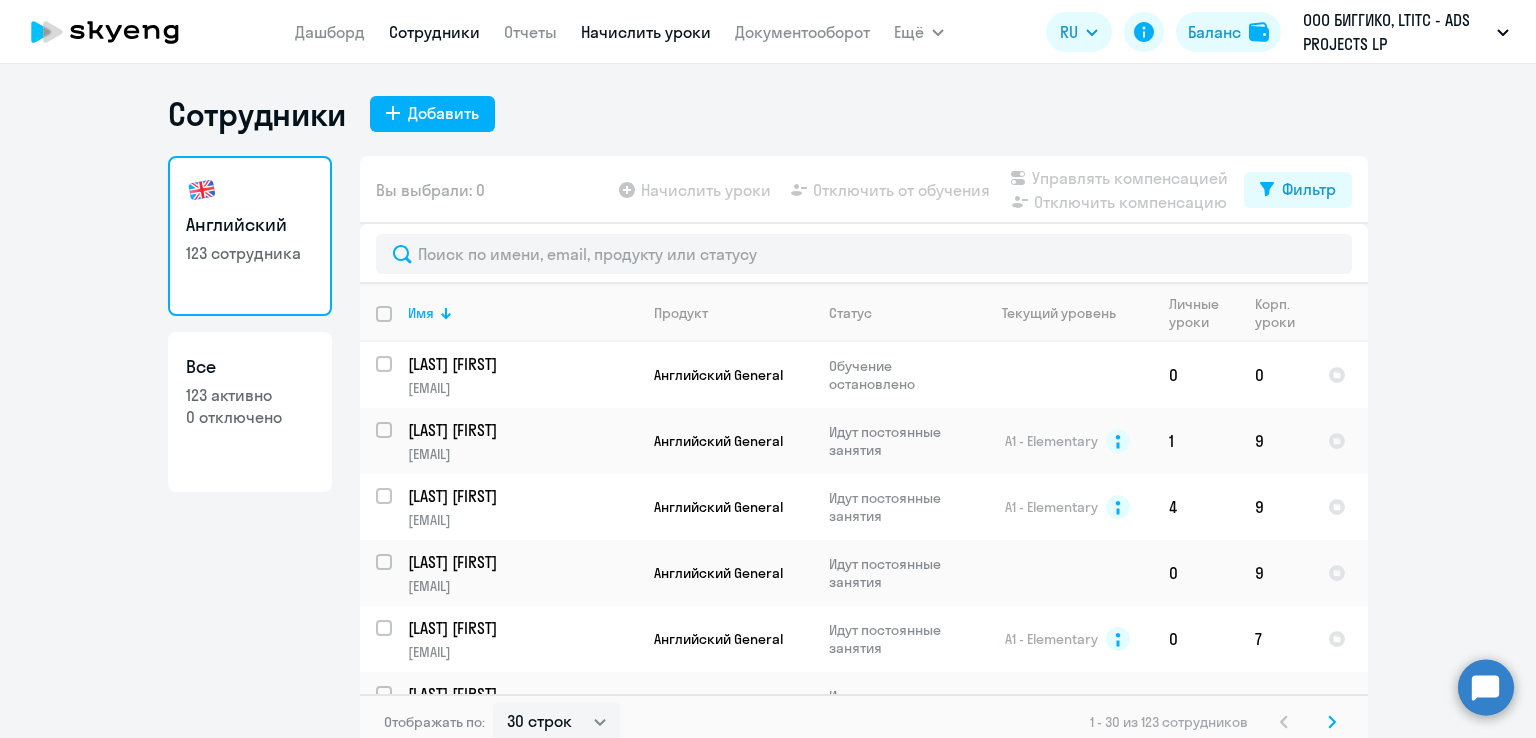 click on "Начислить уроки" at bounding box center (646, 32) 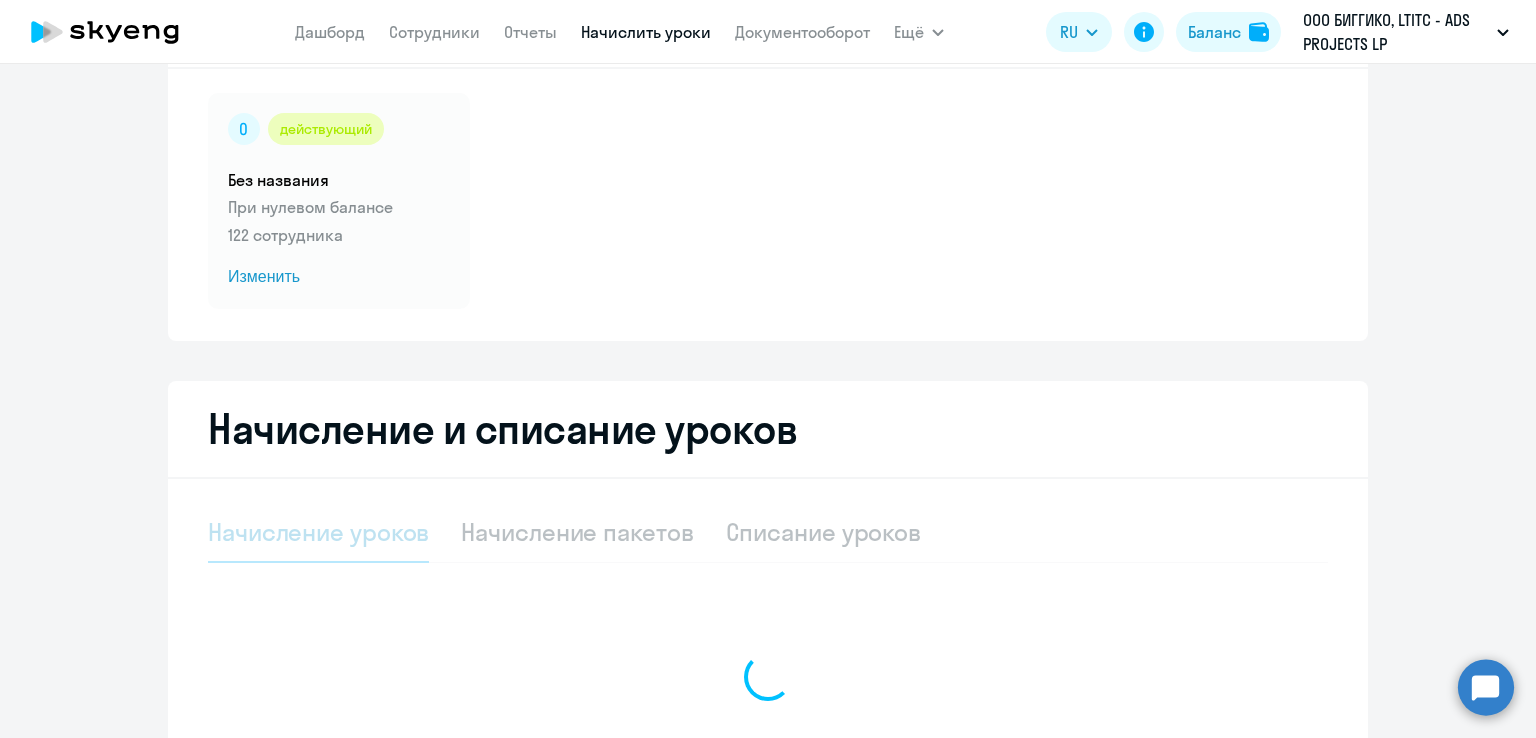 scroll, scrollTop: 300, scrollLeft: 0, axis: vertical 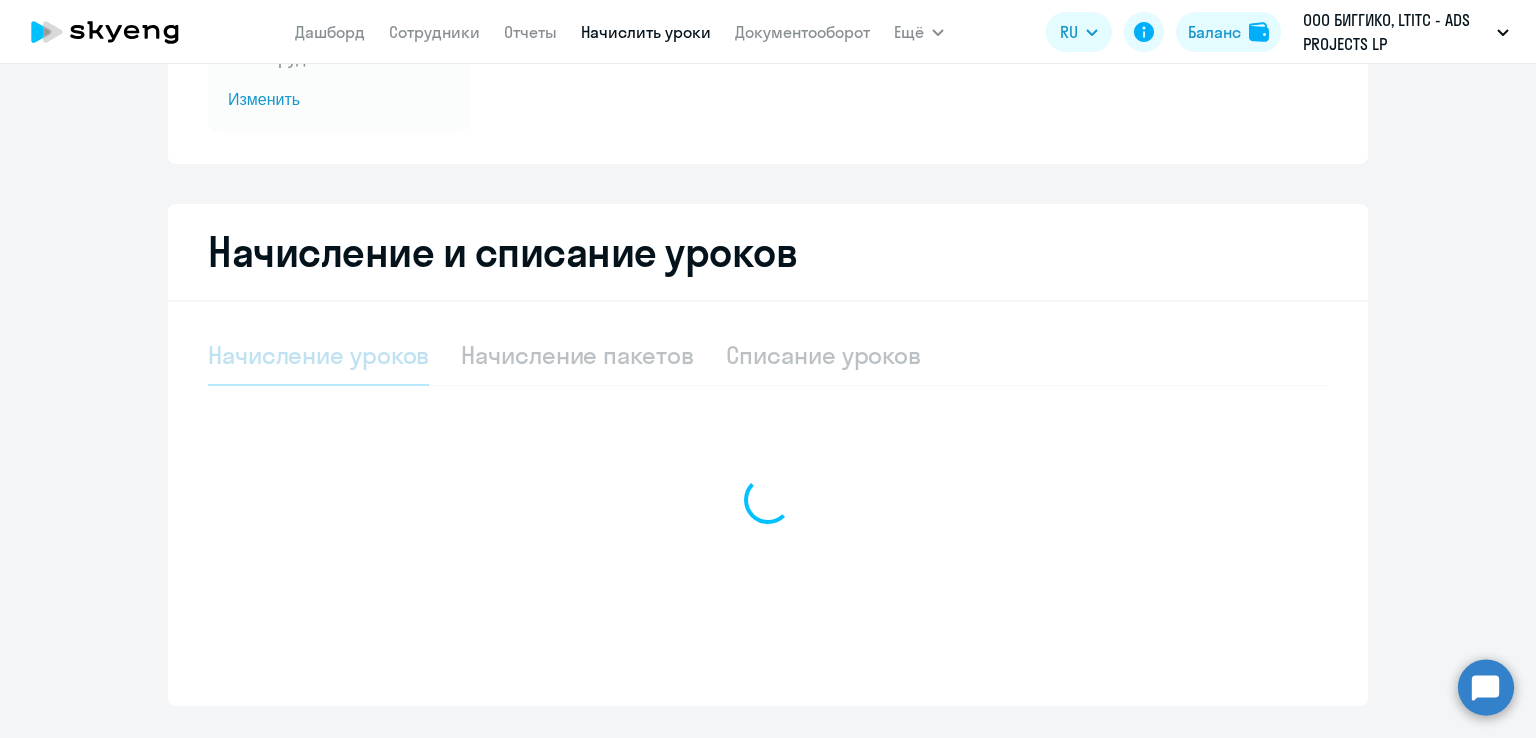 select on "10" 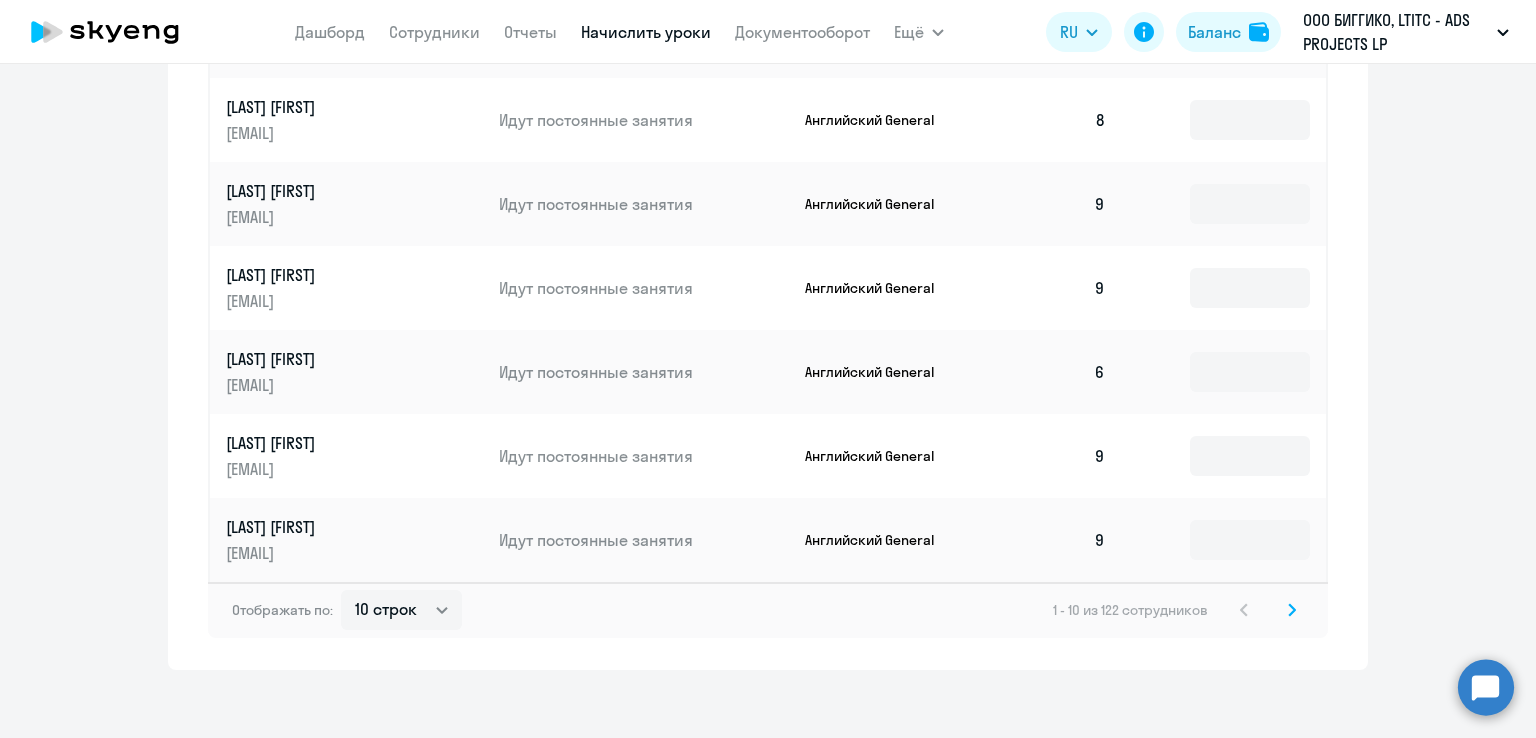 scroll, scrollTop: 1230, scrollLeft: 0, axis: vertical 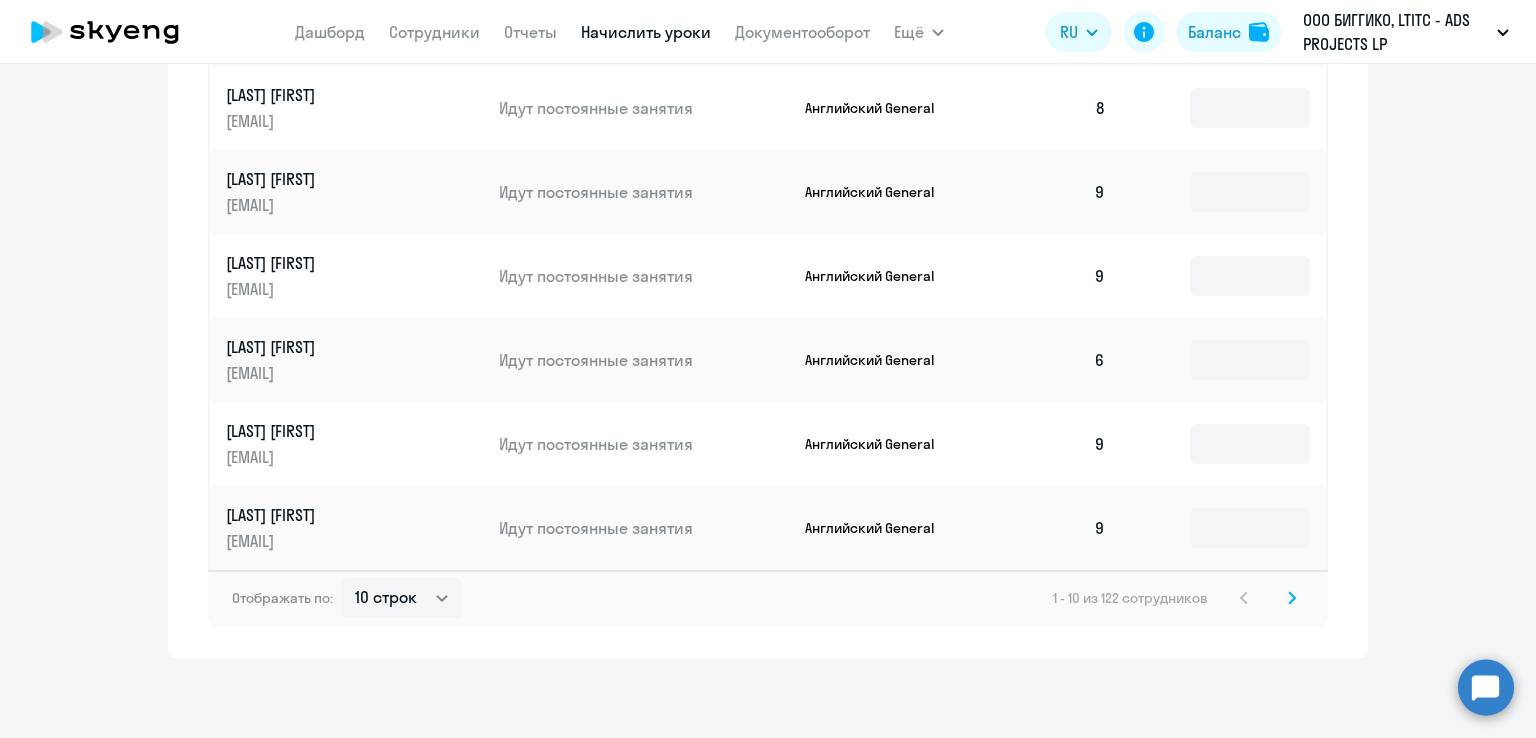 click 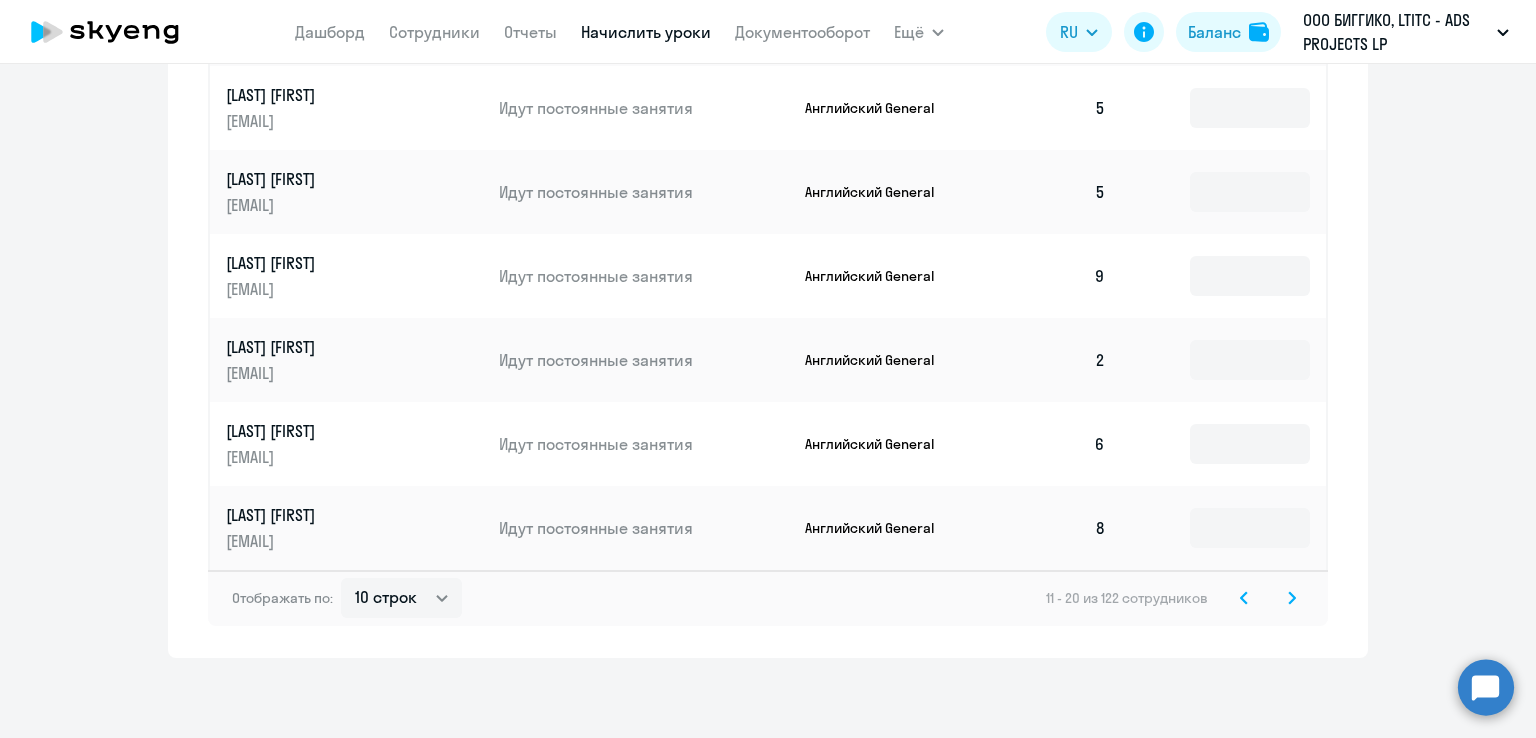 click on "Отображать по:  10 строк   30 строк   50 строк   11 - 20 из 122 сотрудников" 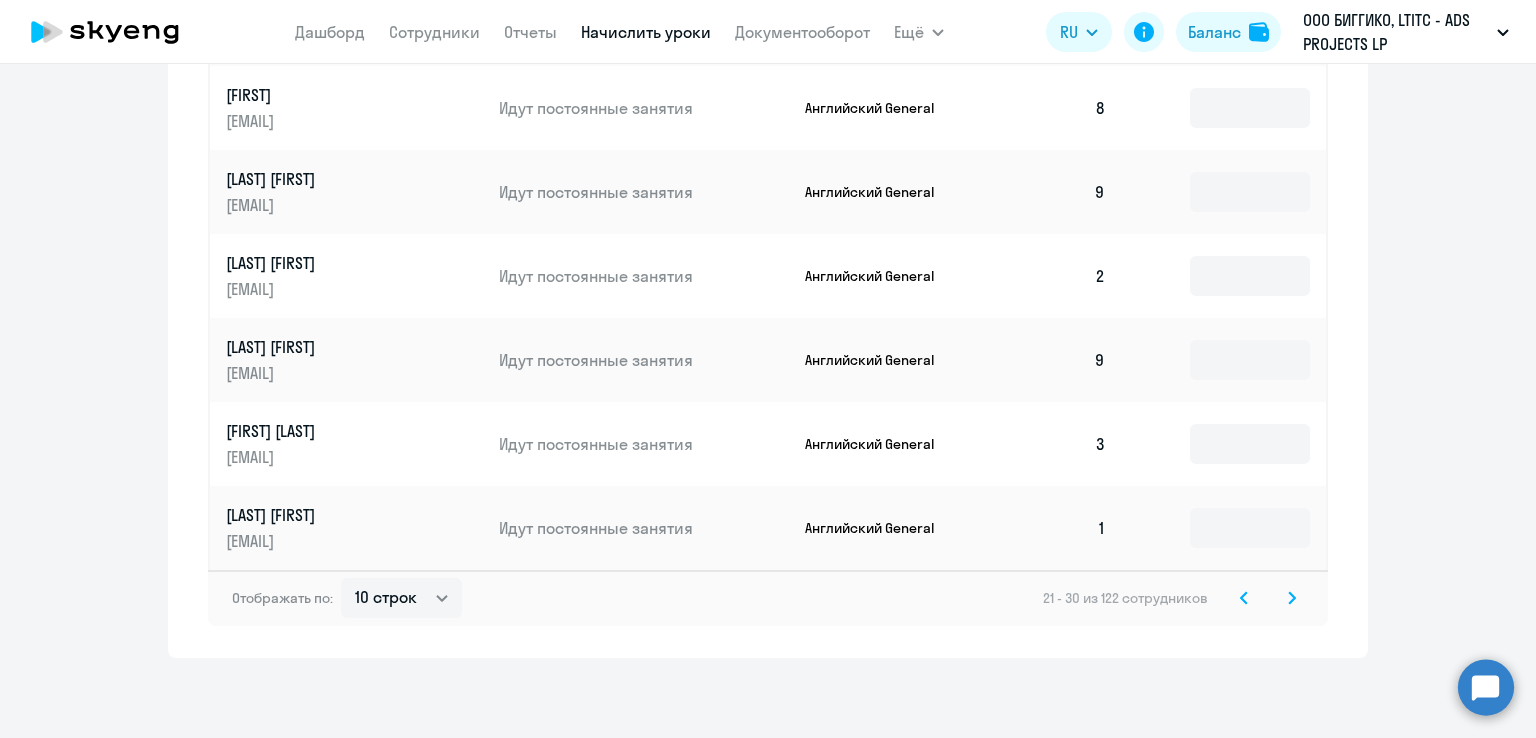 click on "Отображать по:  10 строк   30 строк   50 строк   21 - 30 из 122 сотрудников" 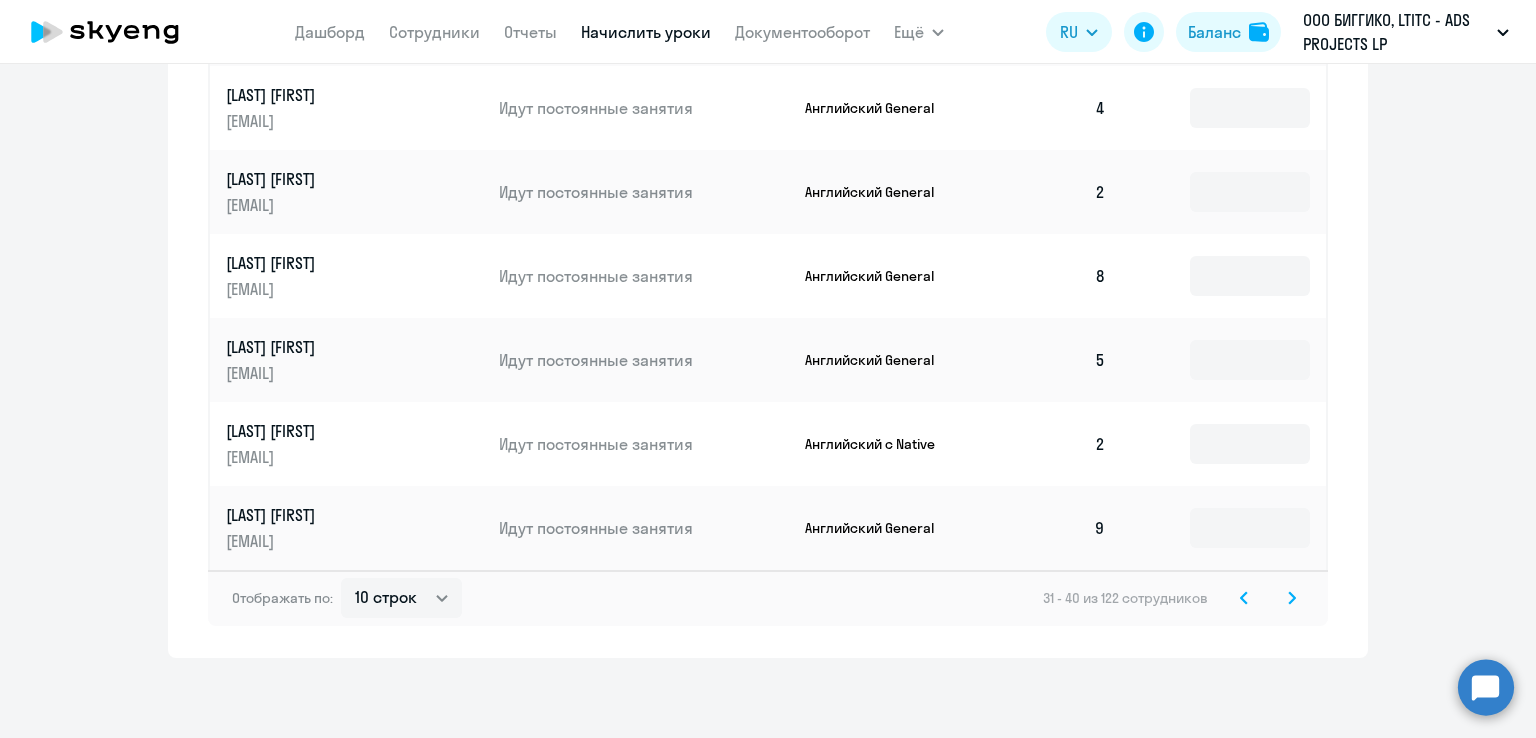click 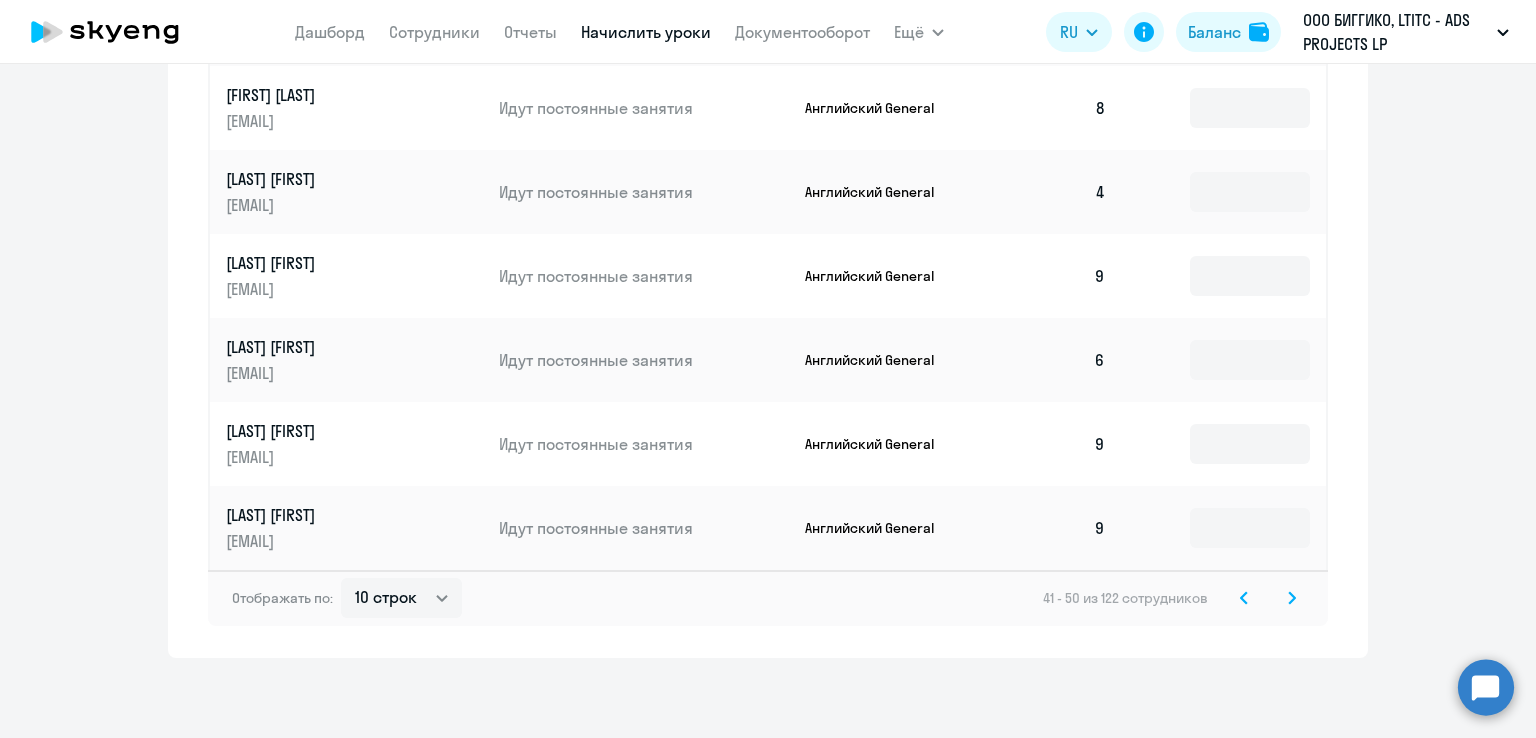 click 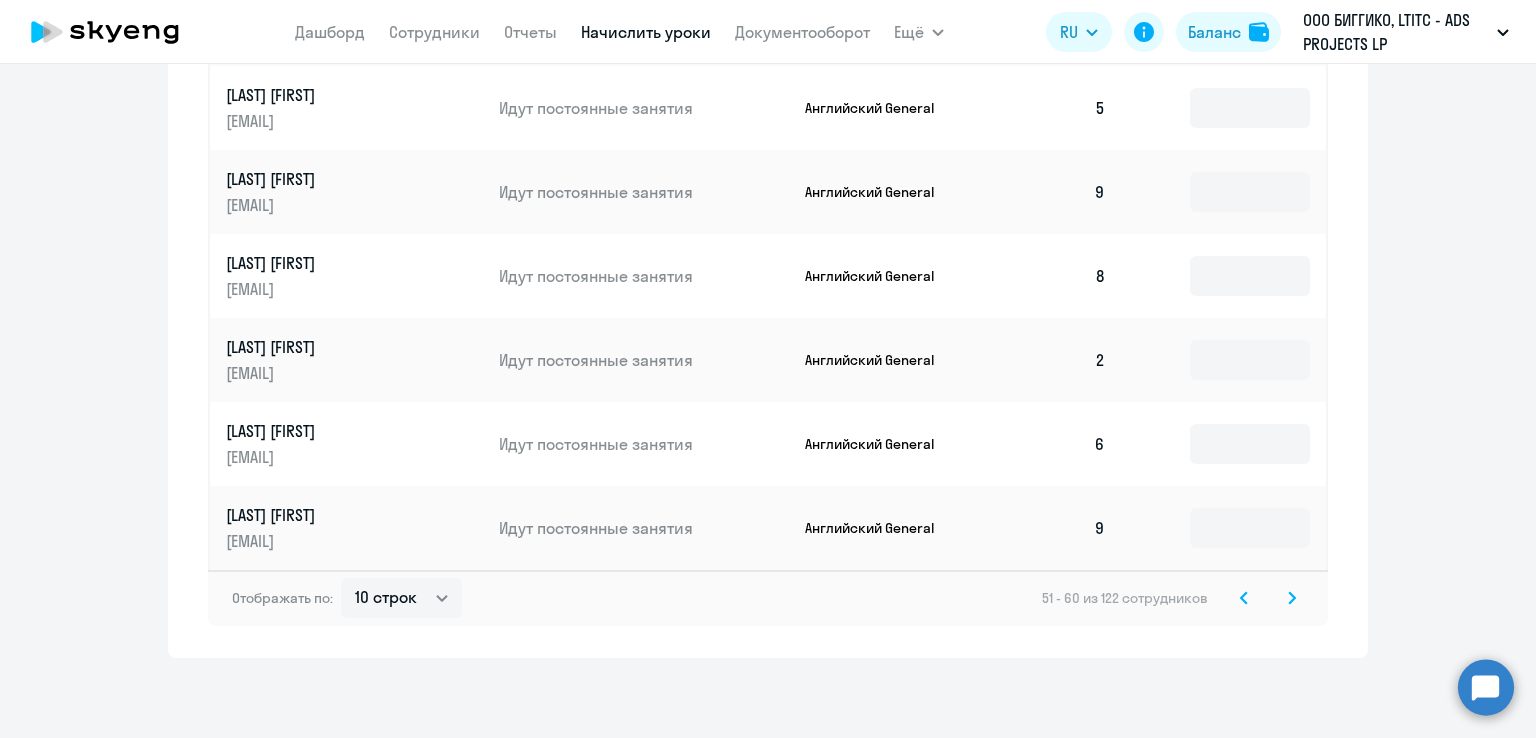 click 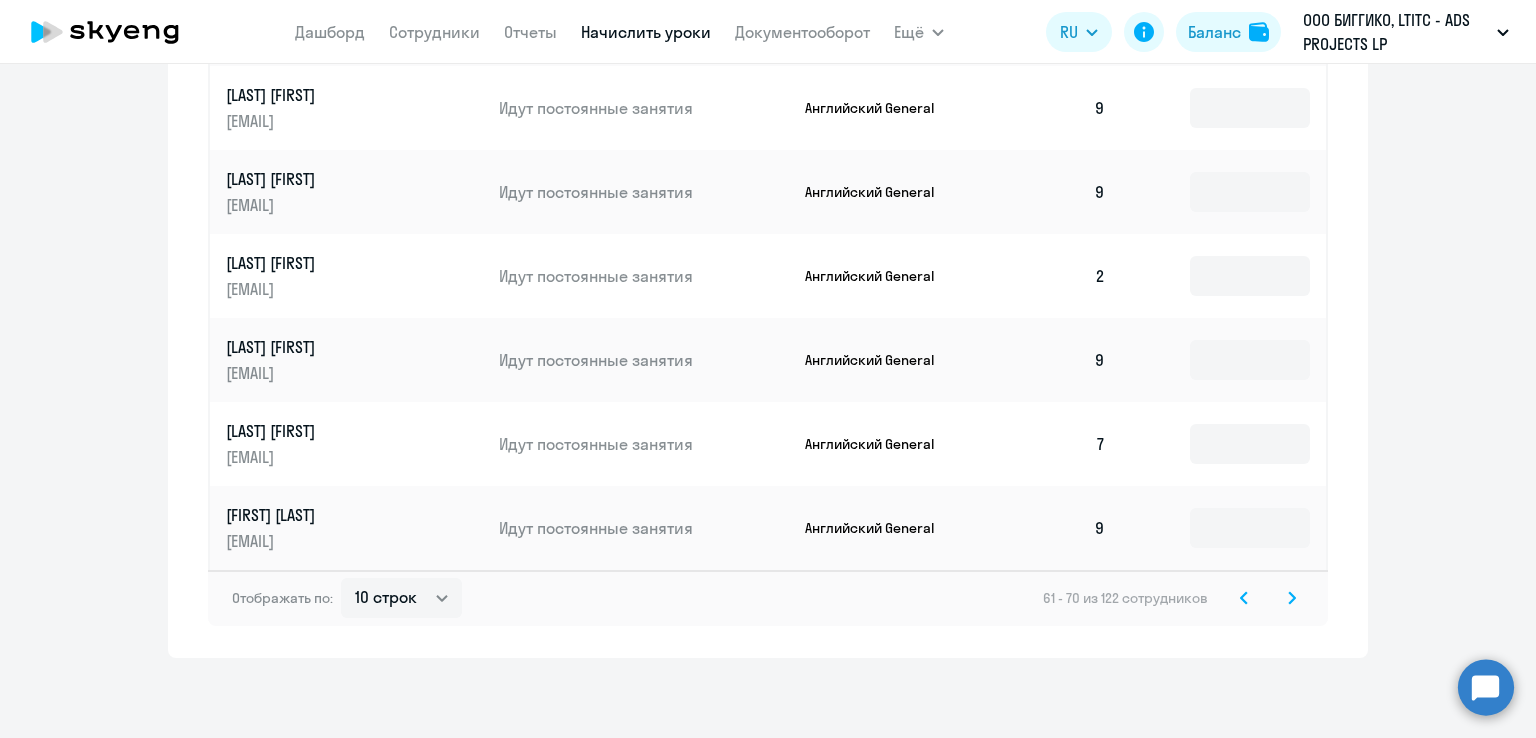 click 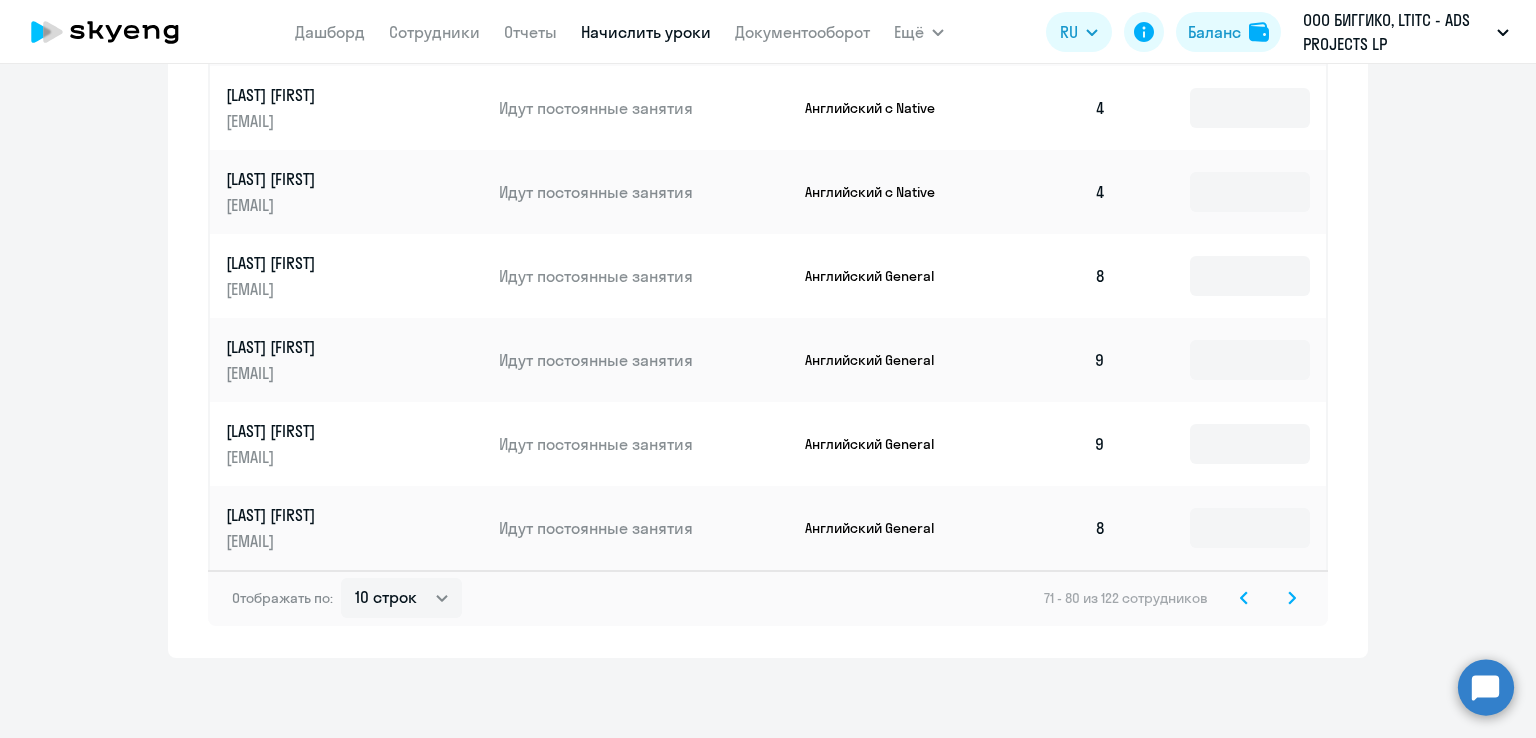 click 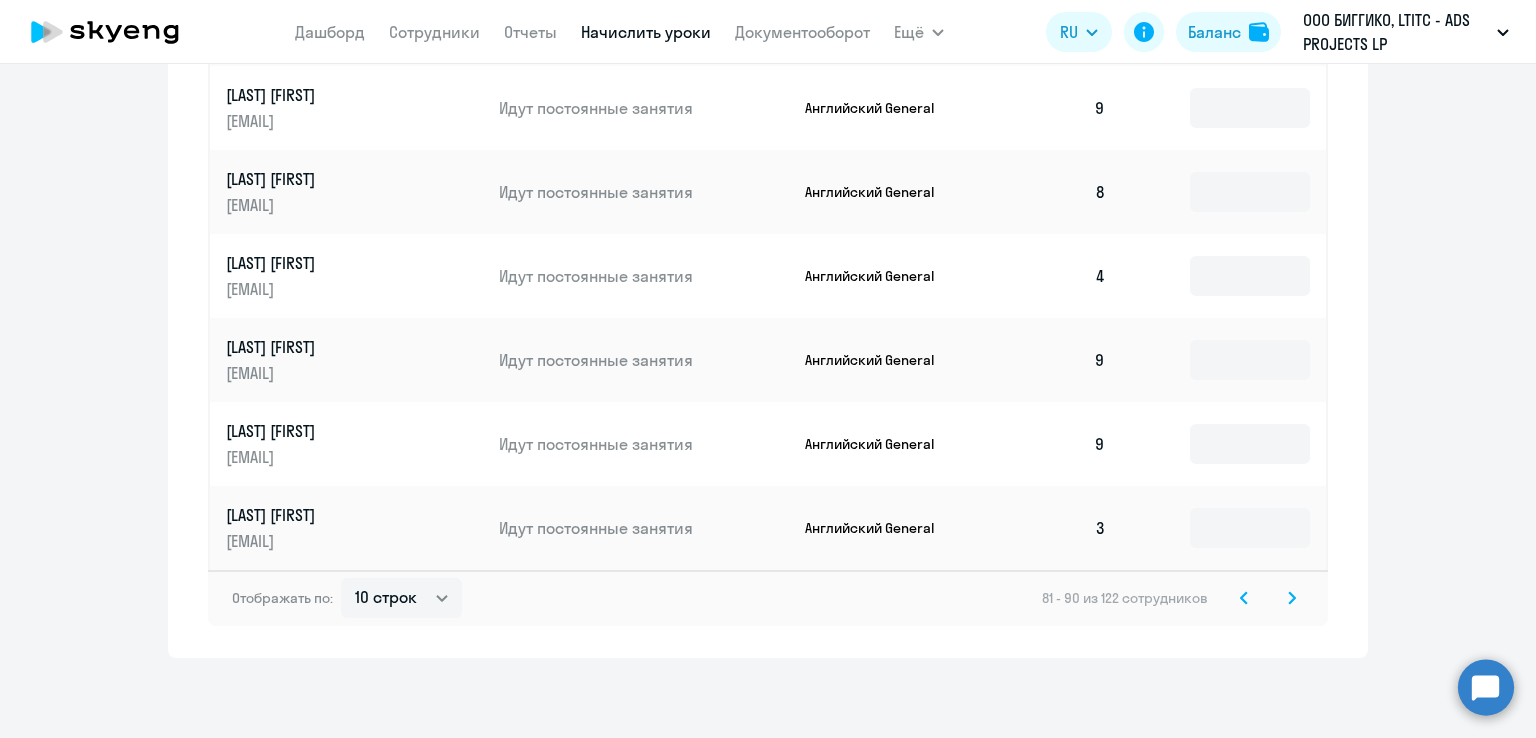 click 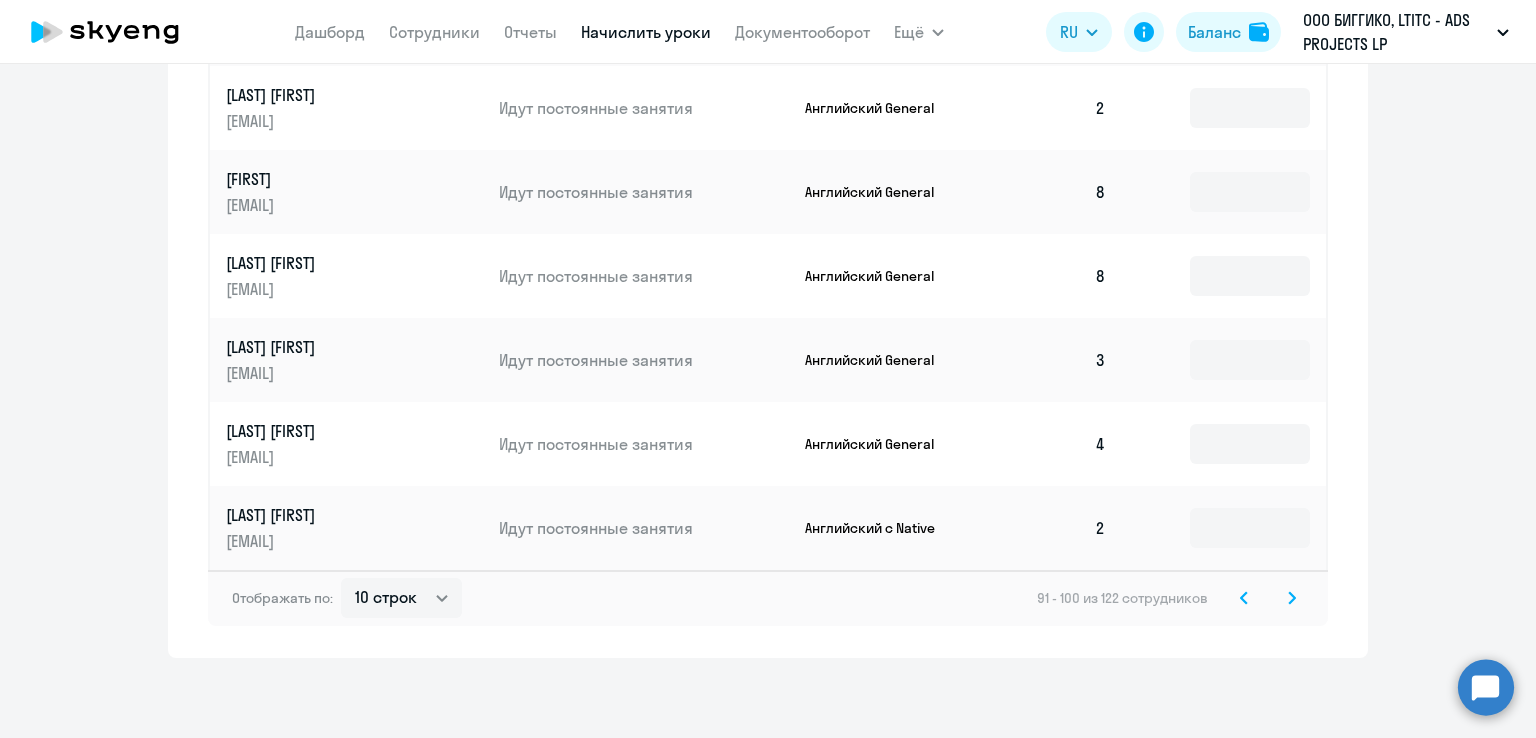 click 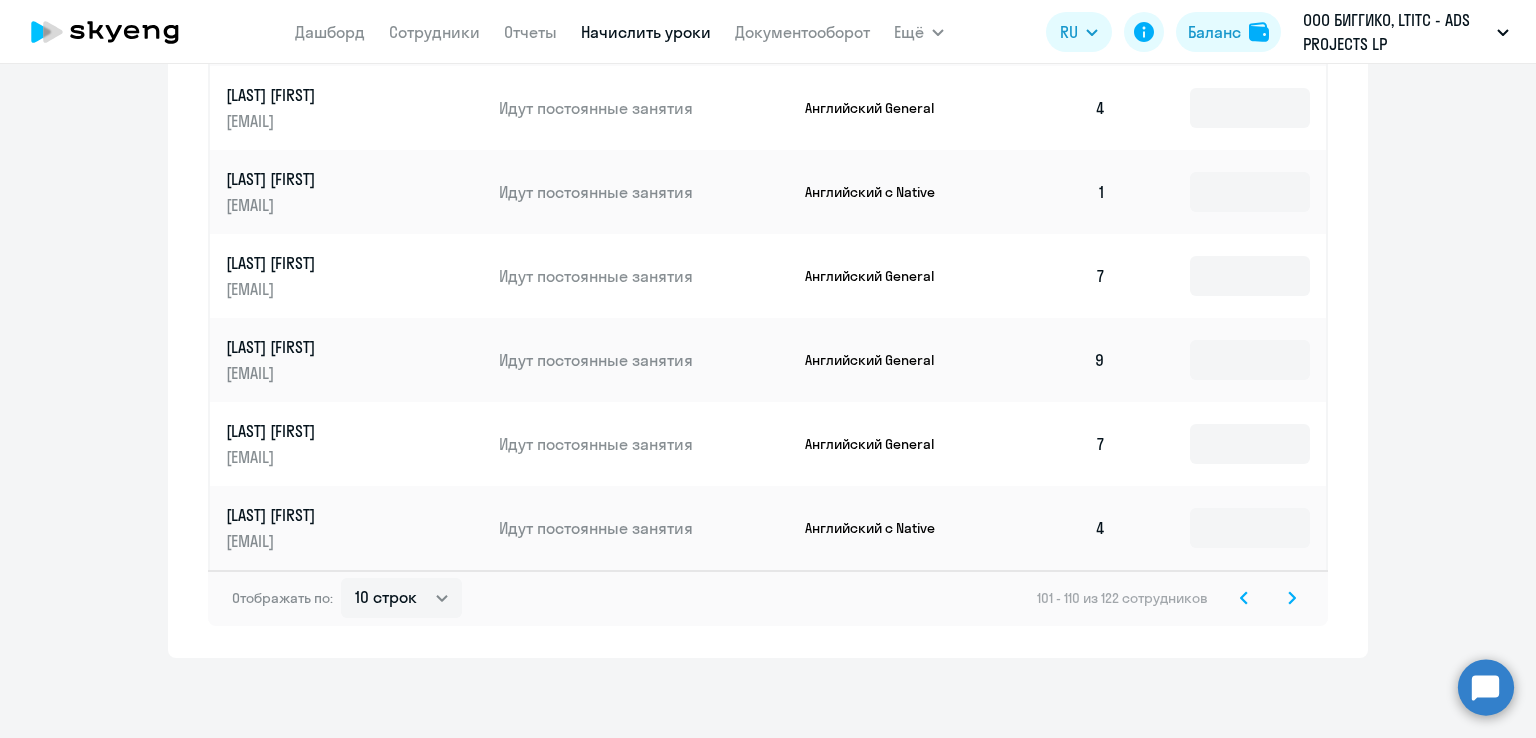 click 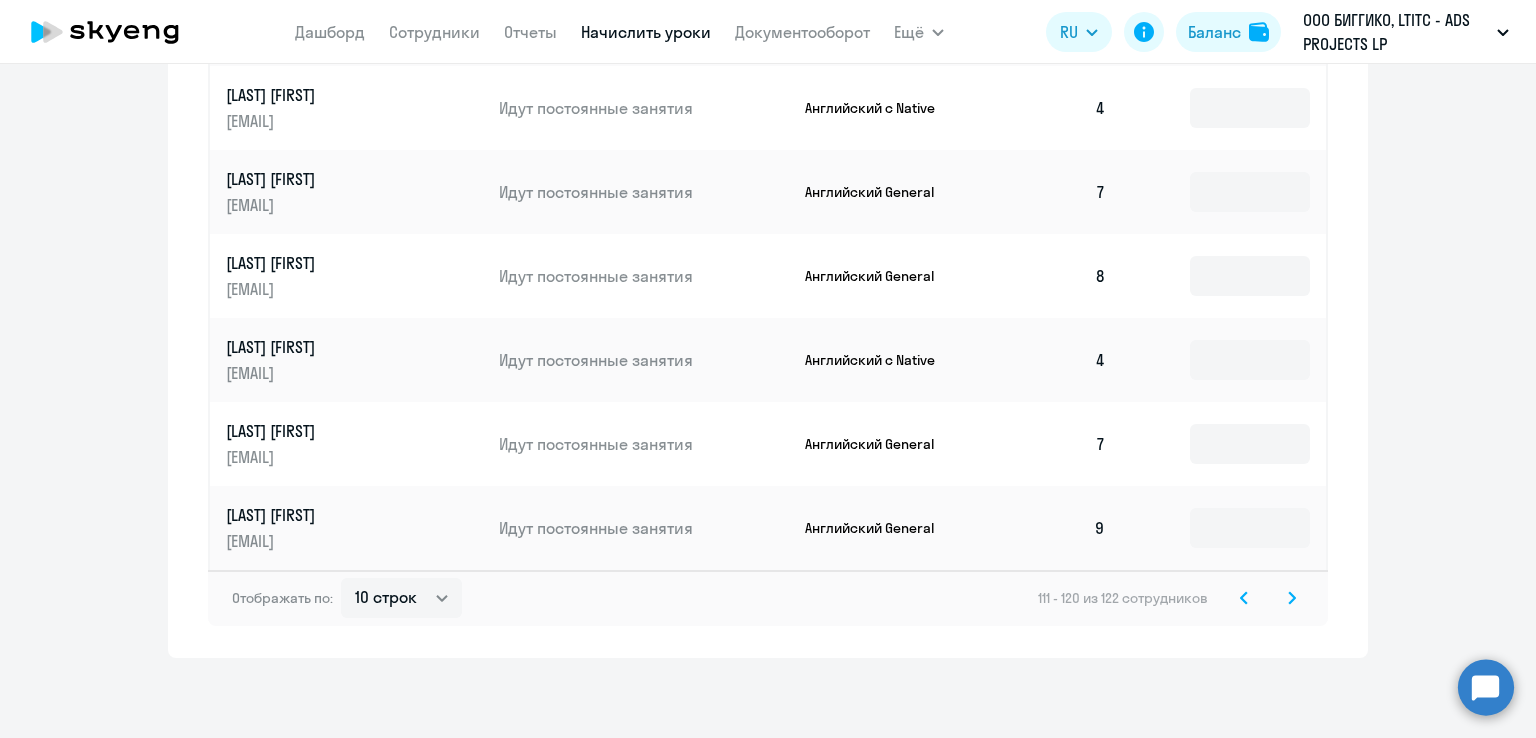 click 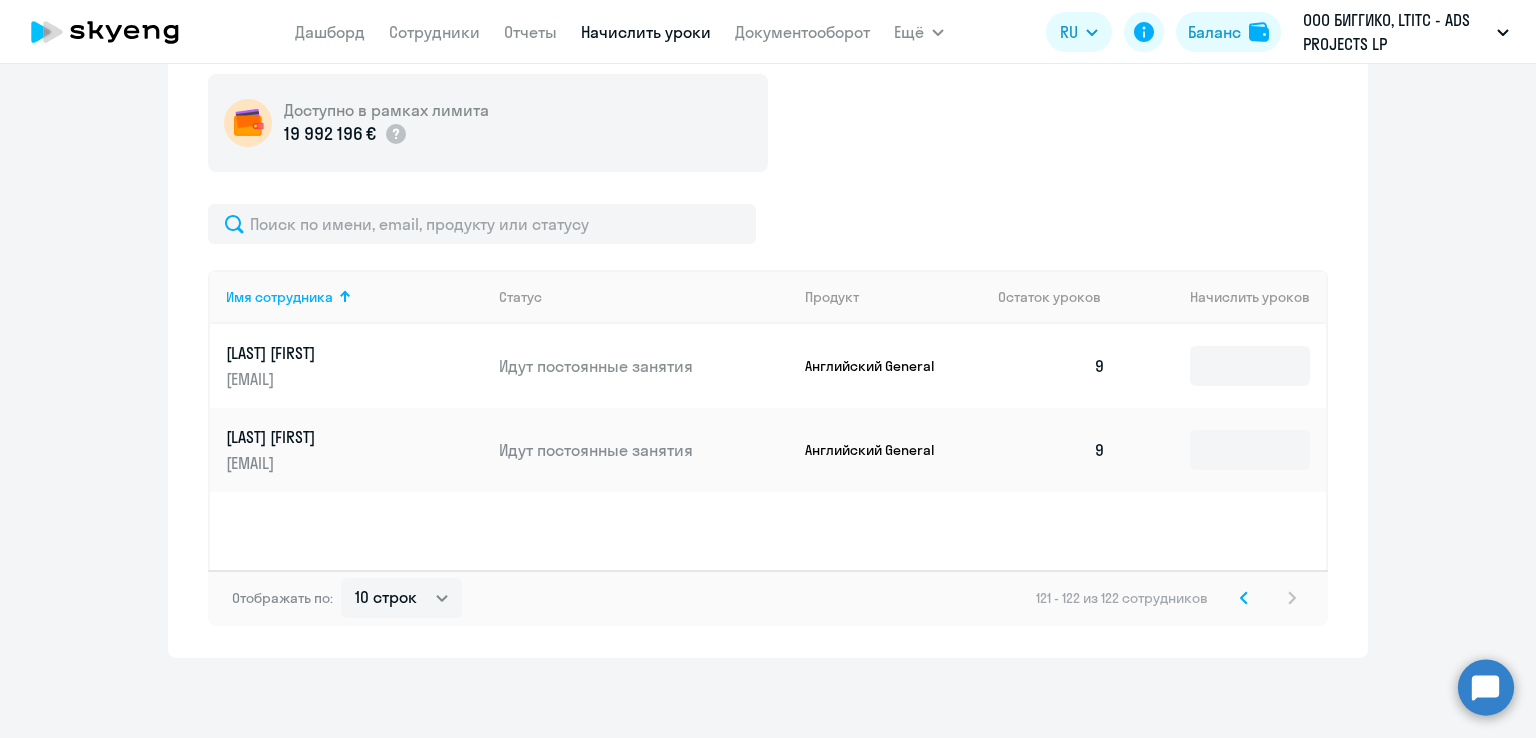 scroll, scrollTop: 636, scrollLeft: 0, axis: vertical 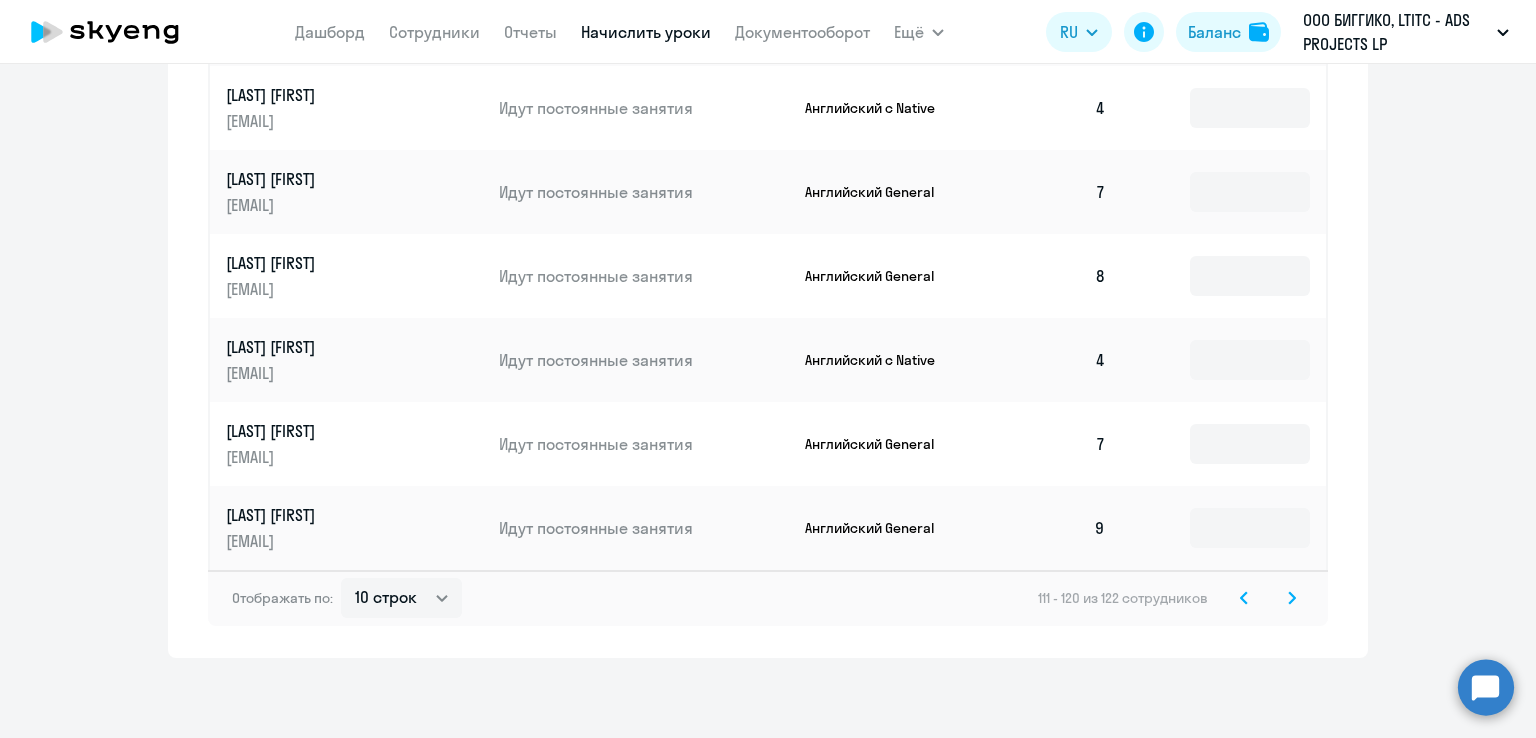 click on "[LAST] [FIRST] [EMAIL] [LAST] [FIRST] [EMAIL] [LAST] [FIRST] [EMAIL] [LAST] [FIRST] [EMAIL]" 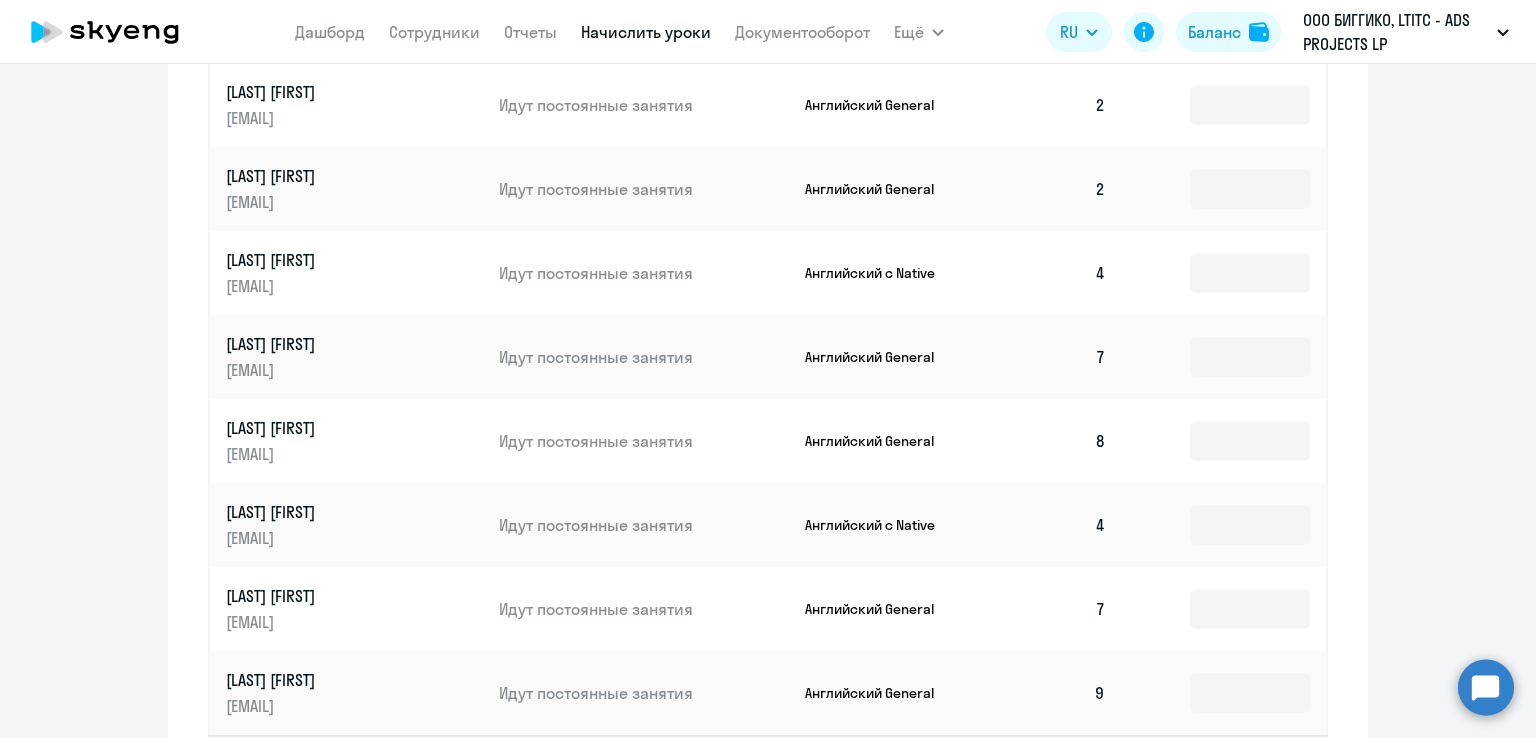 scroll, scrollTop: 1230, scrollLeft: 0, axis: vertical 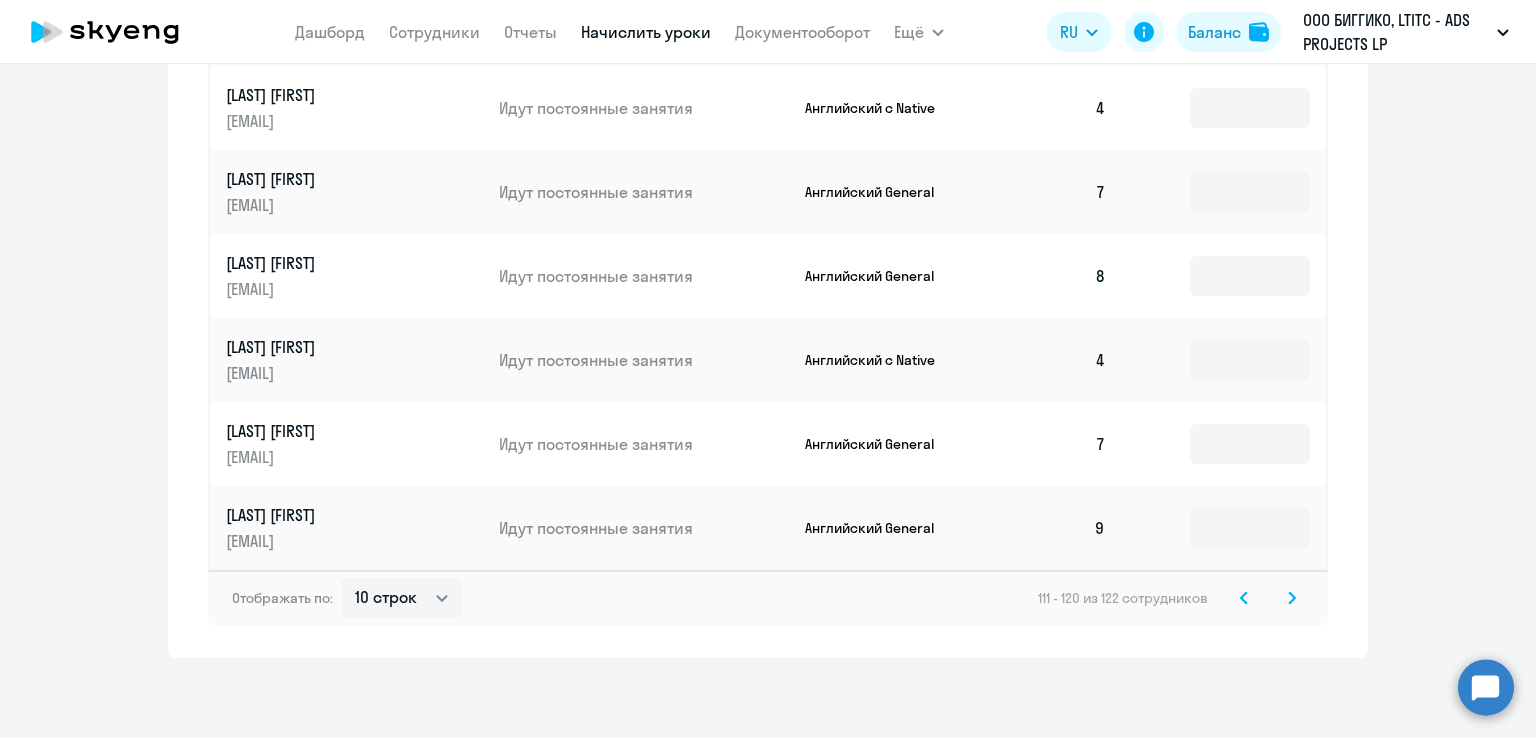 click 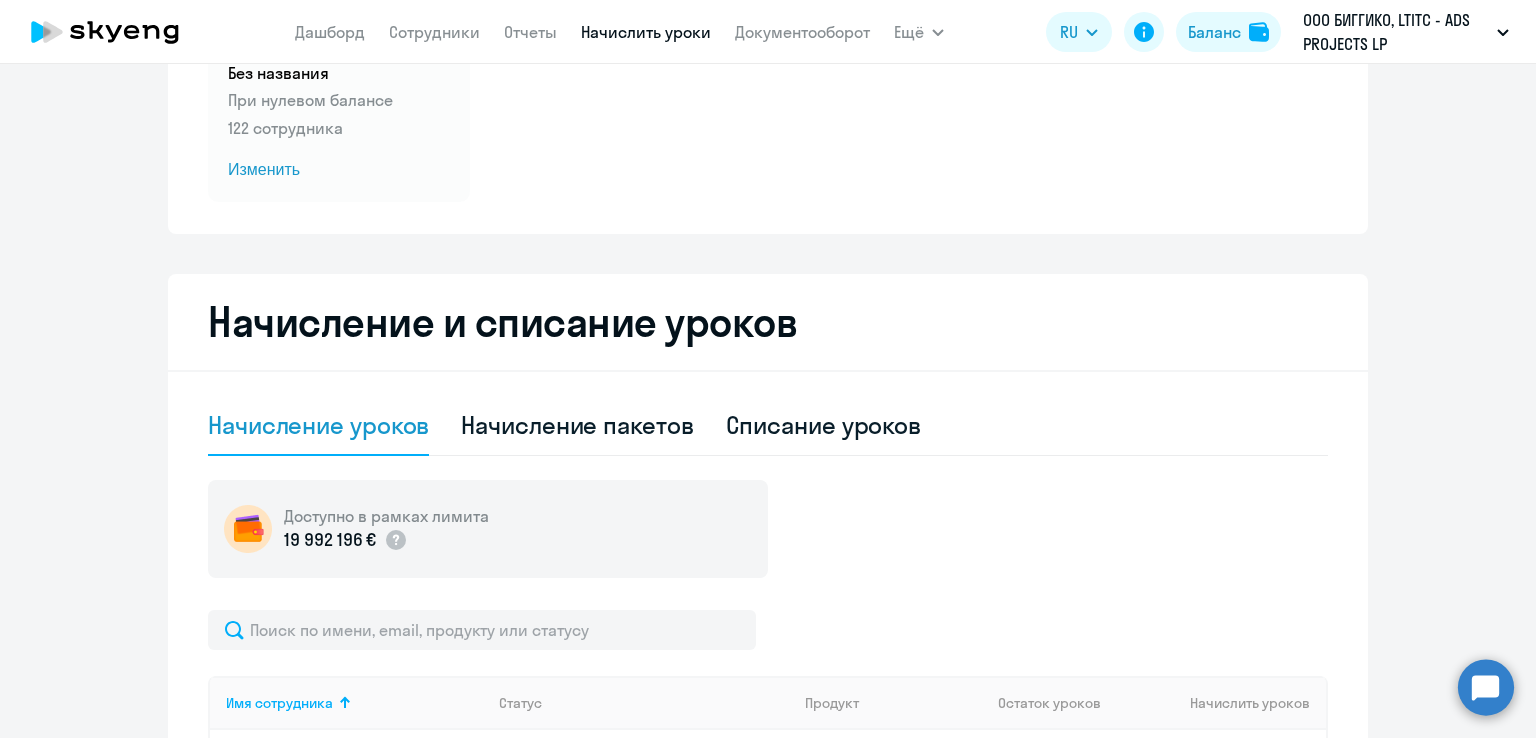 scroll, scrollTop: 0, scrollLeft: 0, axis: both 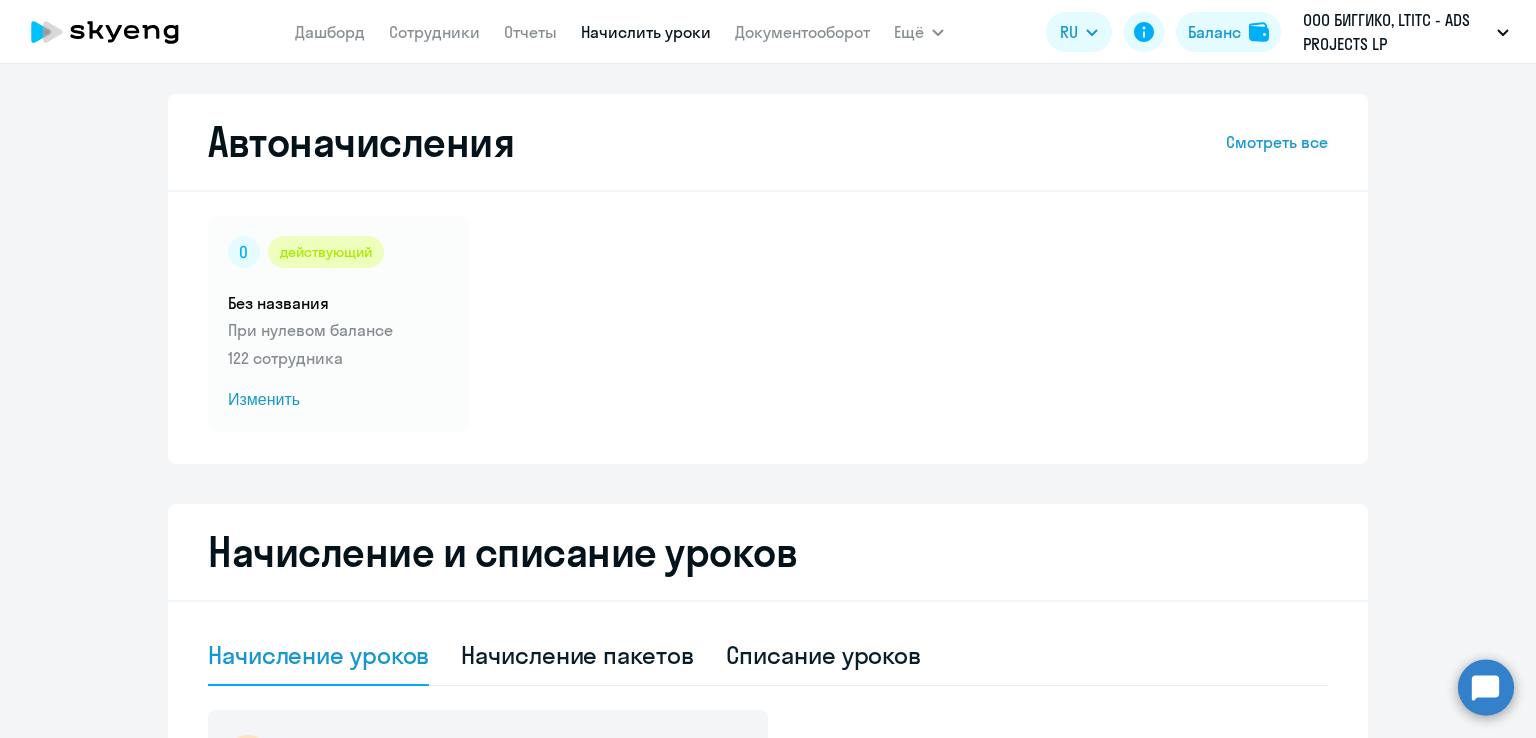click 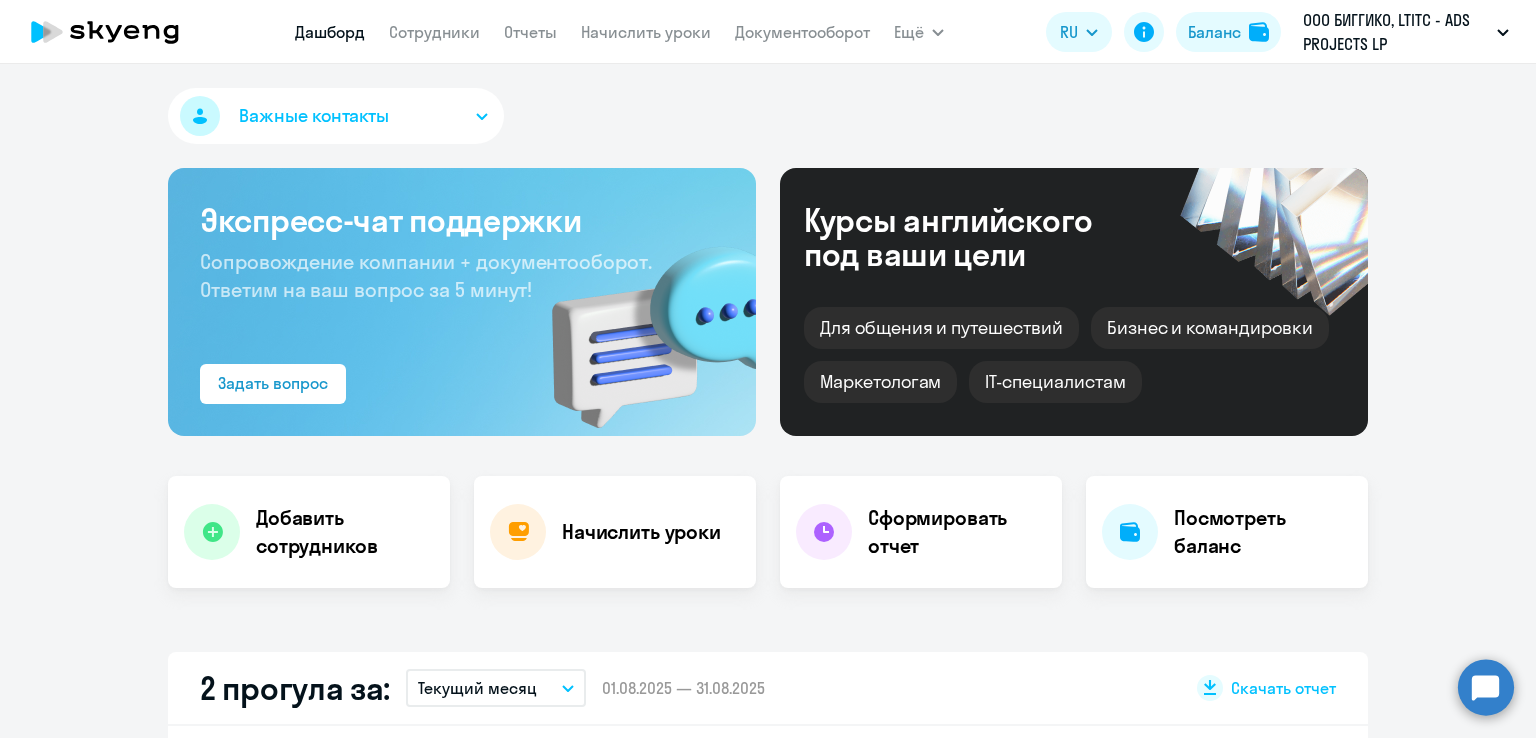 select on "30" 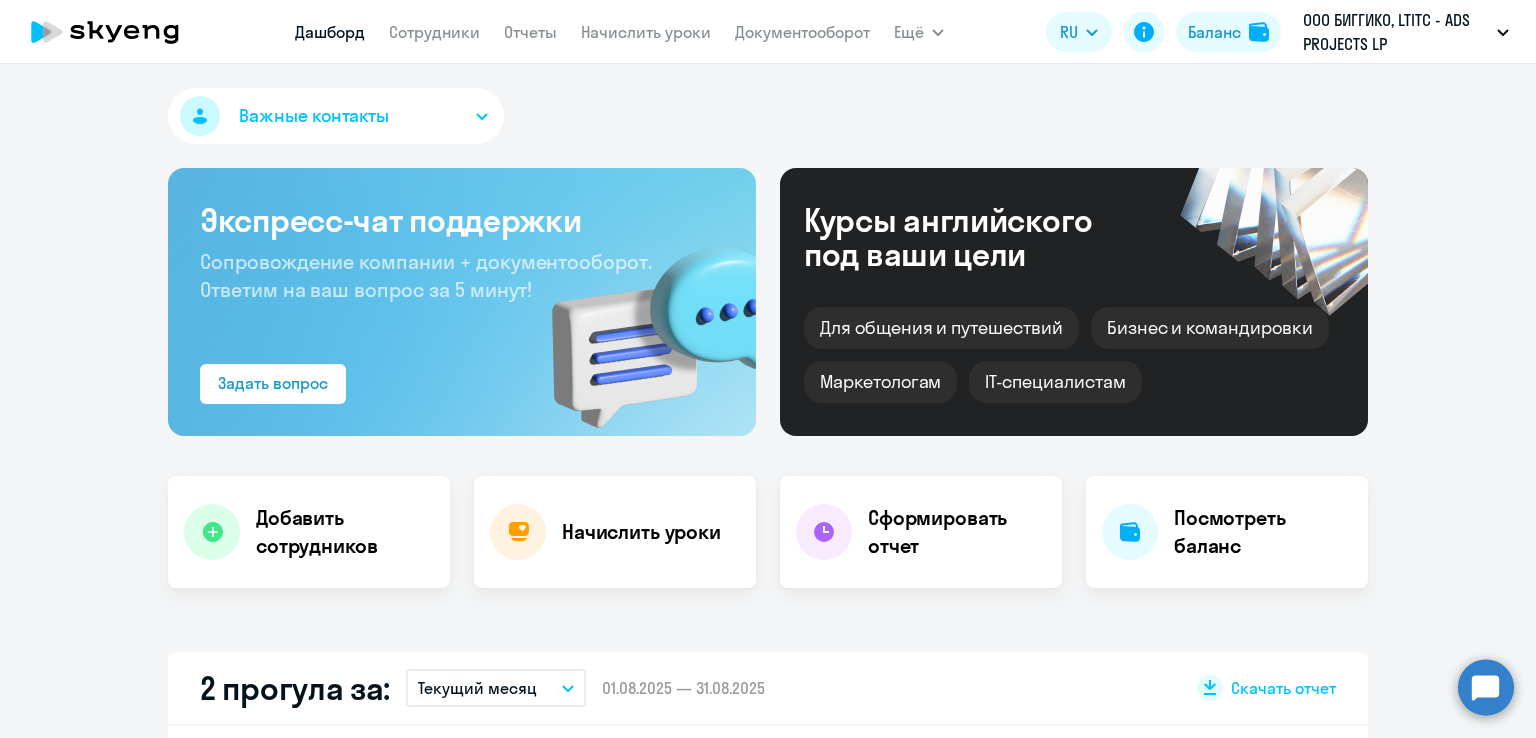 click on "88 % Уровень посещаемости по всем ученикам Имя ученика Дата прогула [FIRST] [LAST] 04.08.2025 [FIRST] [LAST] 04.08.2025 За этот период прогулов больше нет –" 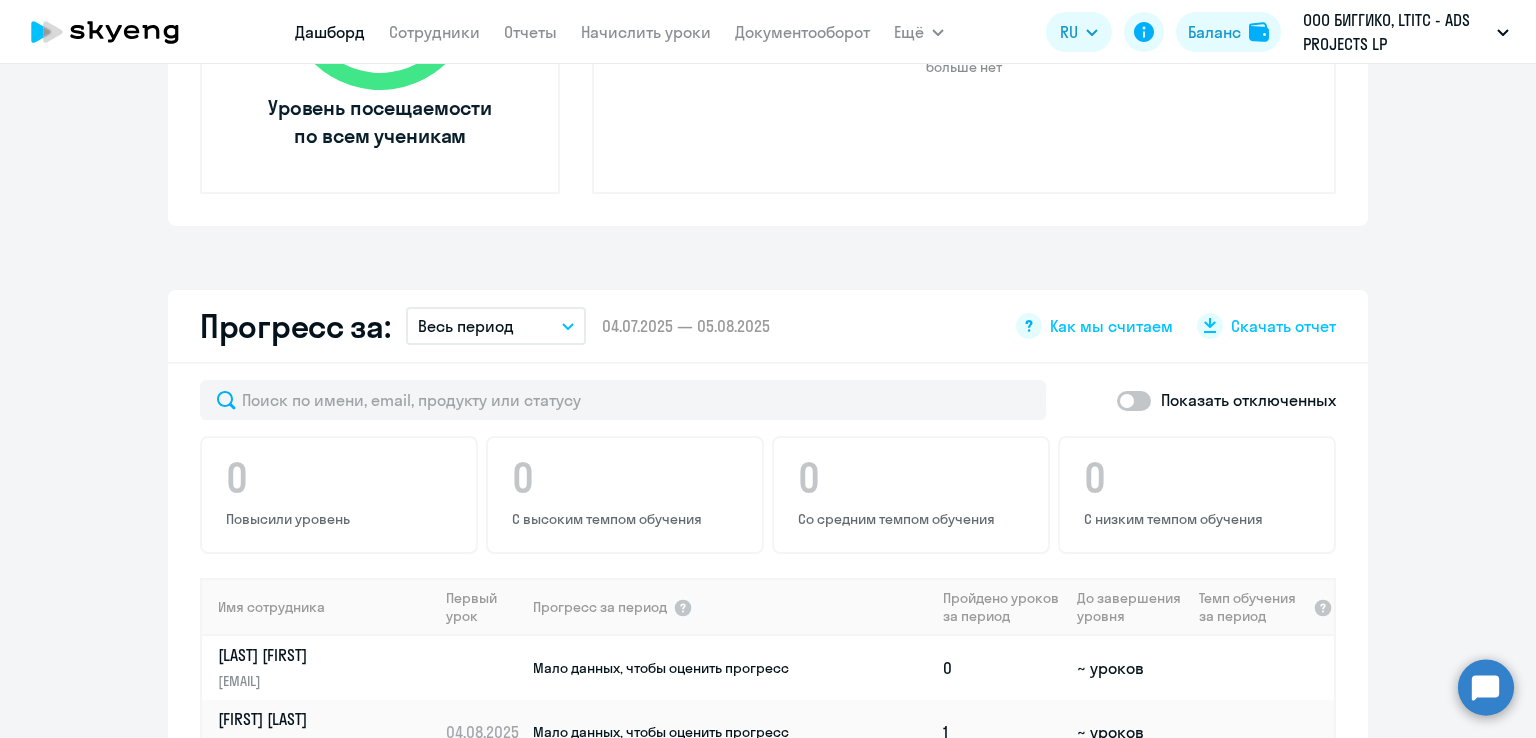 scroll, scrollTop: 724, scrollLeft: 0, axis: vertical 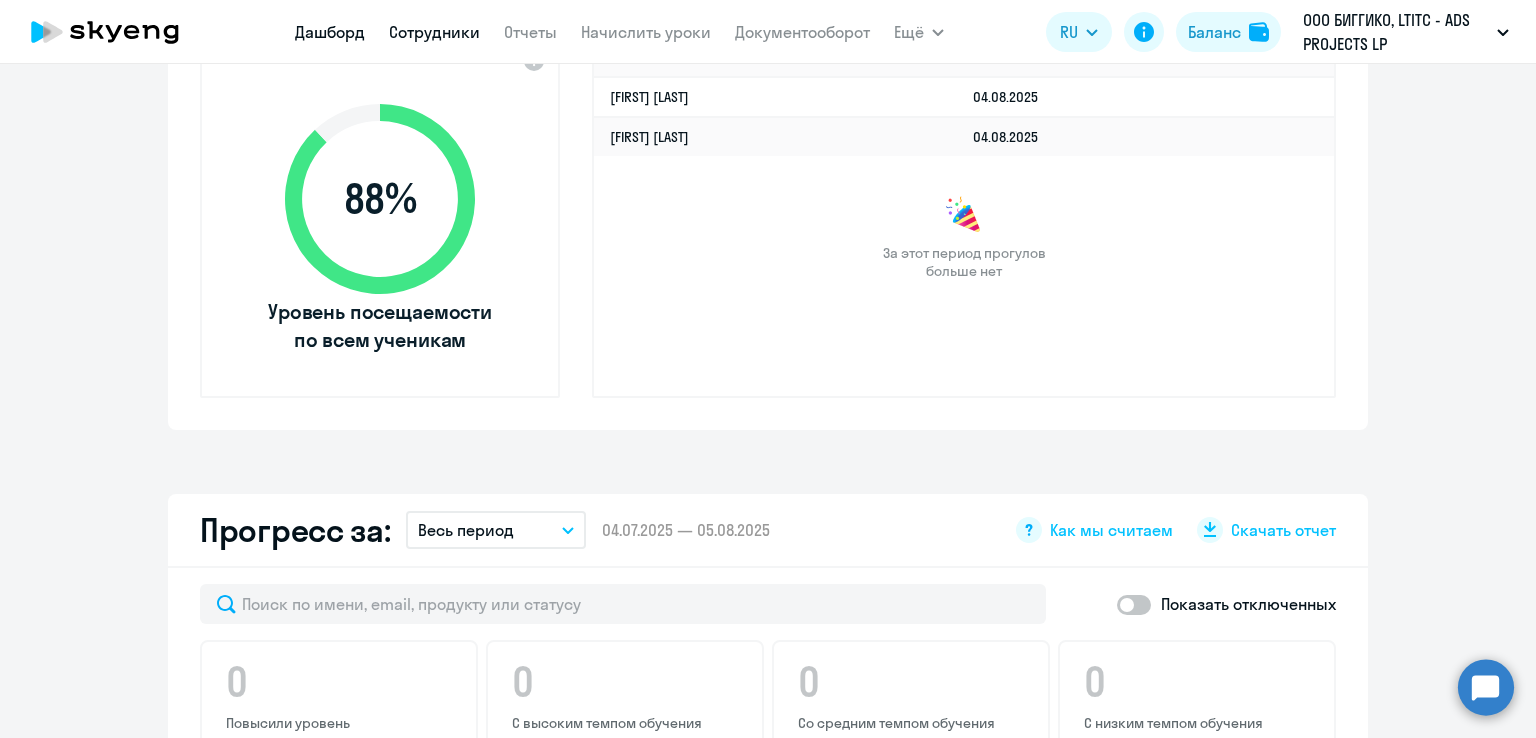 click on "Сотрудники" at bounding box center (434, 32) 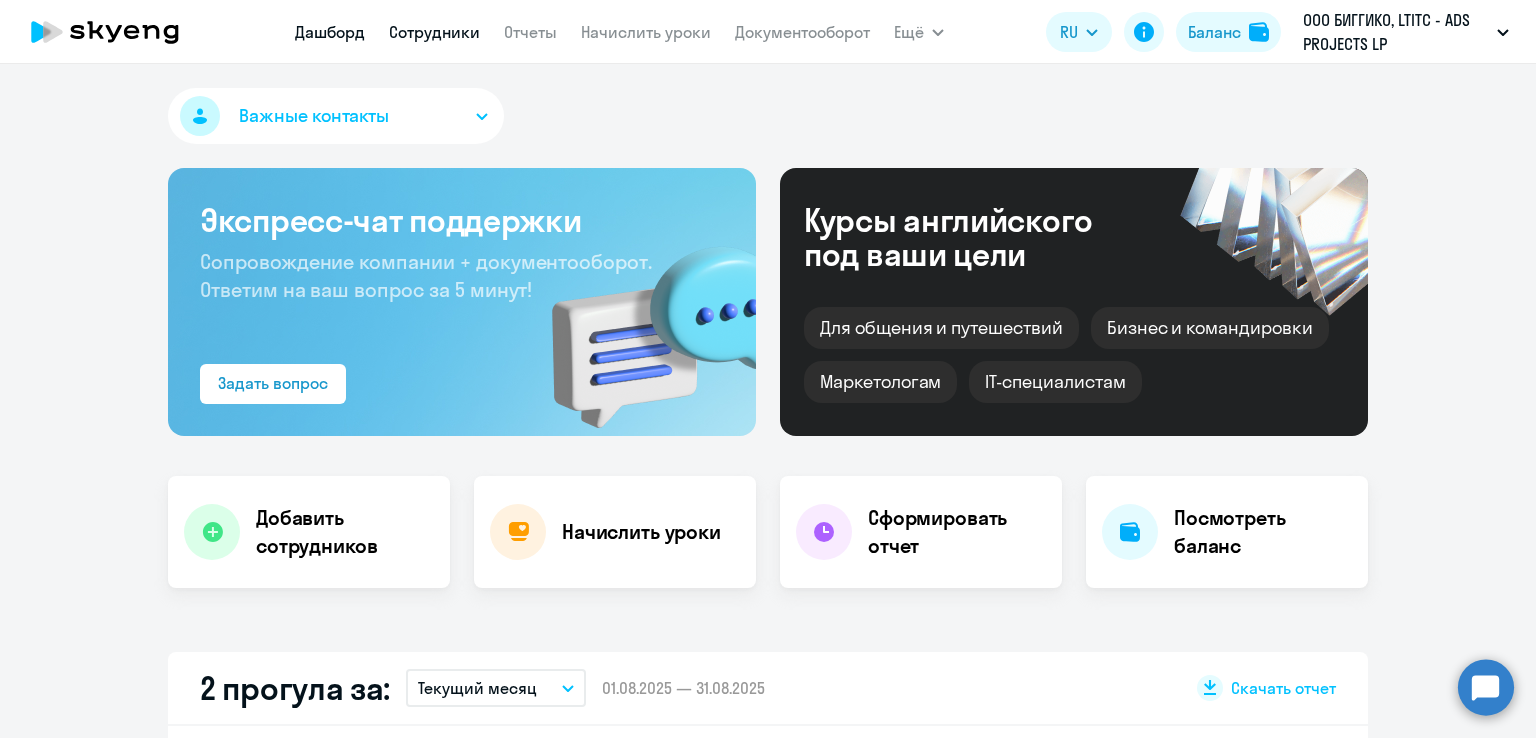 select on "30" 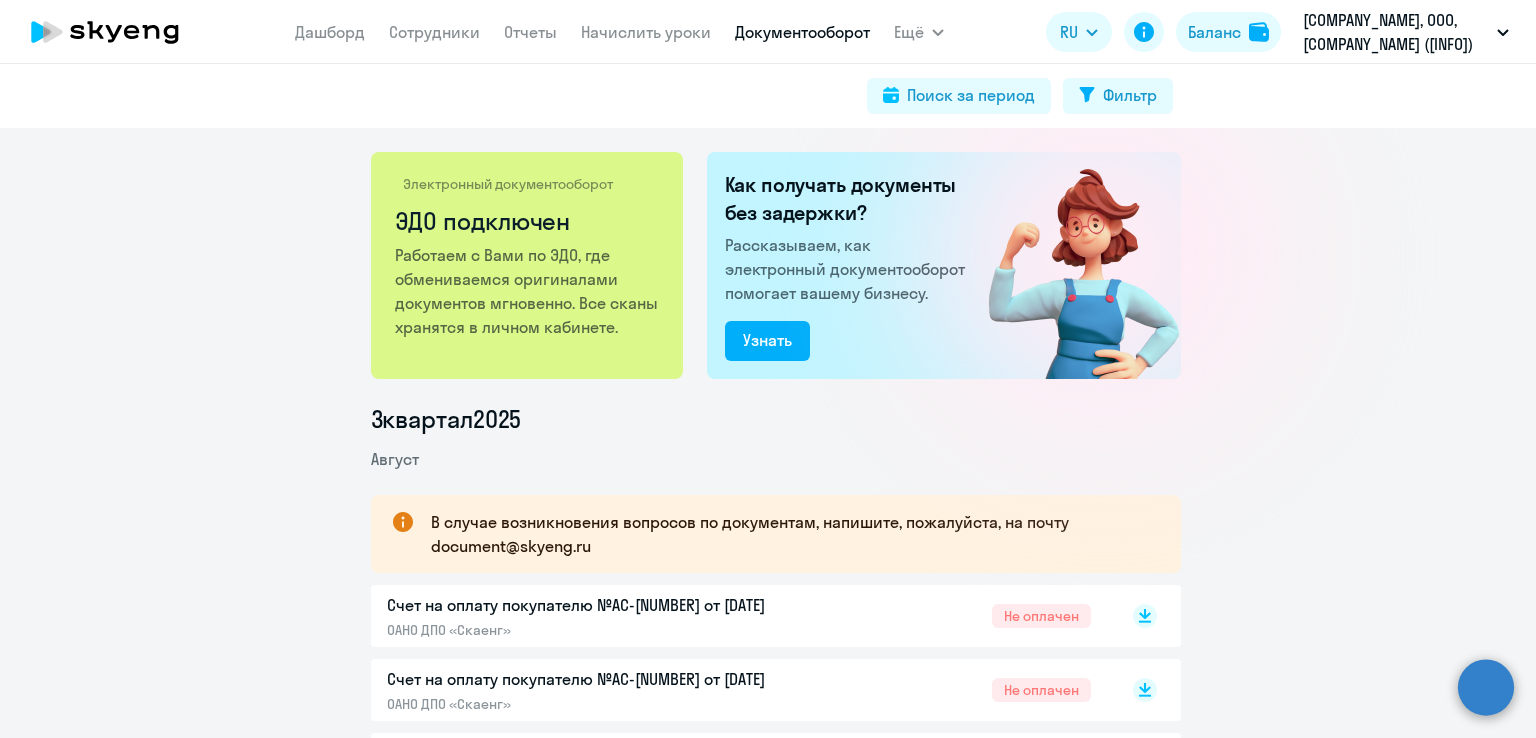 scroll, scrollTop: 0, scrollLeft: 0, axis: both 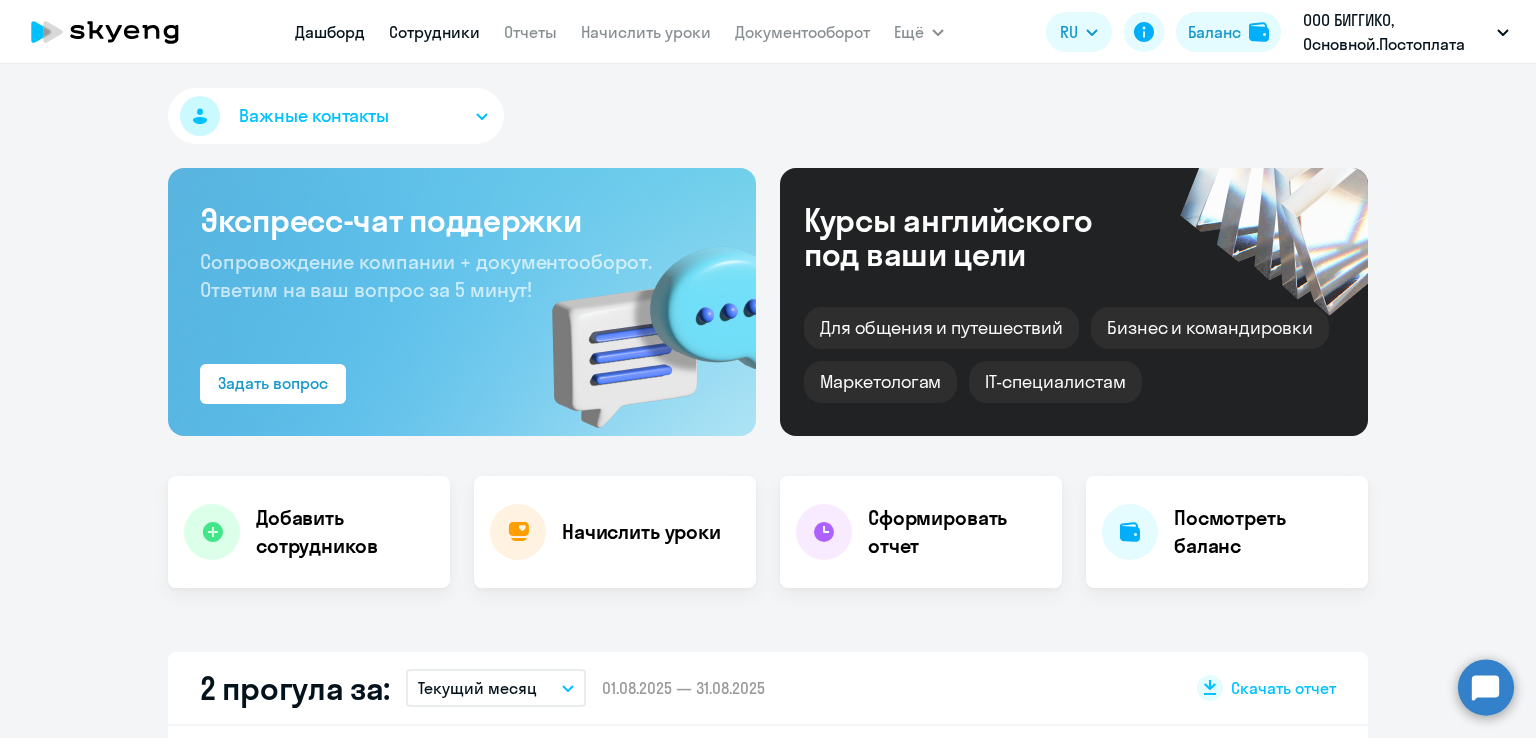 click on "Сотрудники" at bounding box center (434, 32) 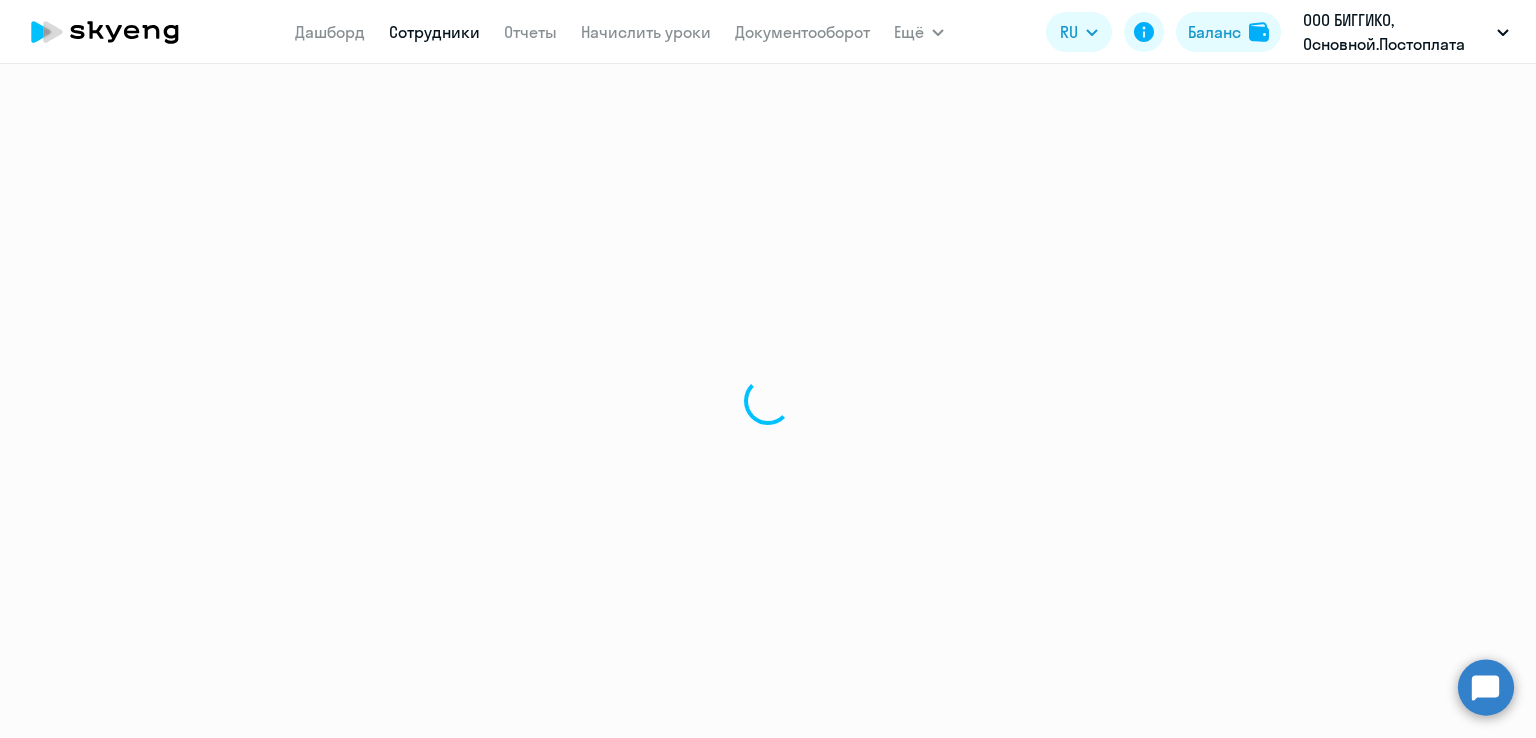 select on "30" 